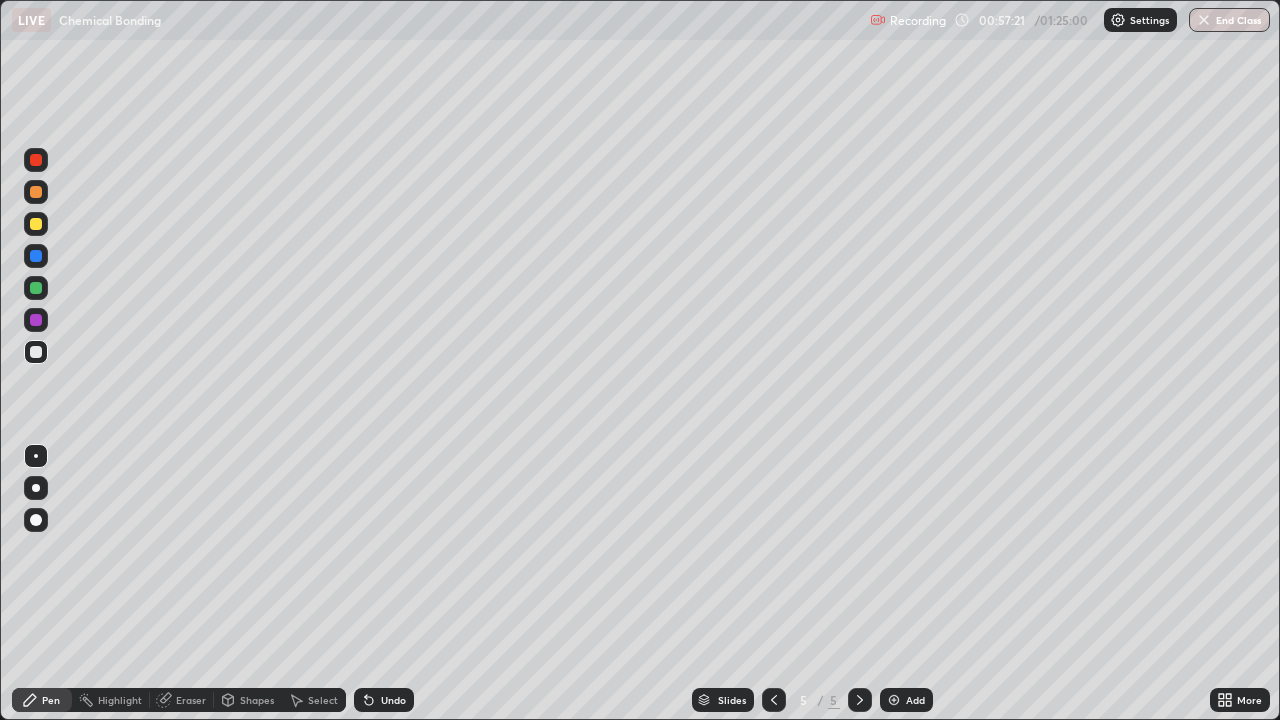 scroll, scrollTop: 0, scrollLeft: 0, axis: both 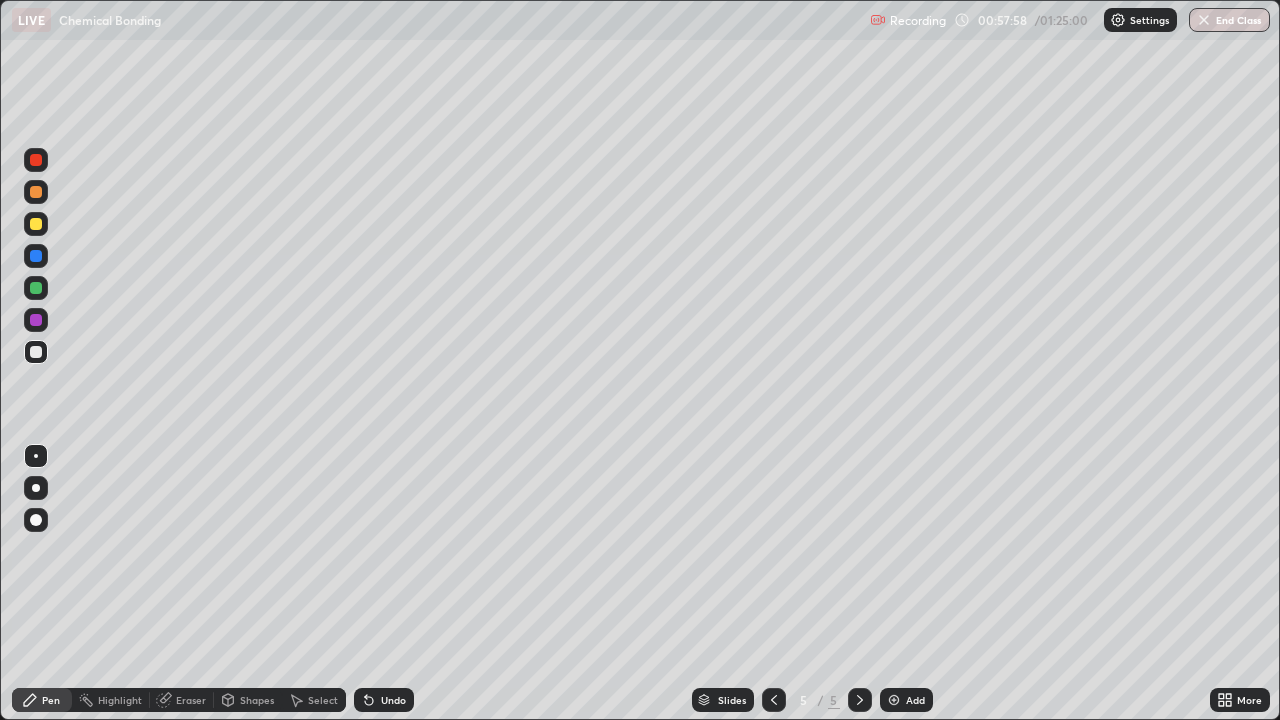click on "Undo" at bounding box center (384, 700) 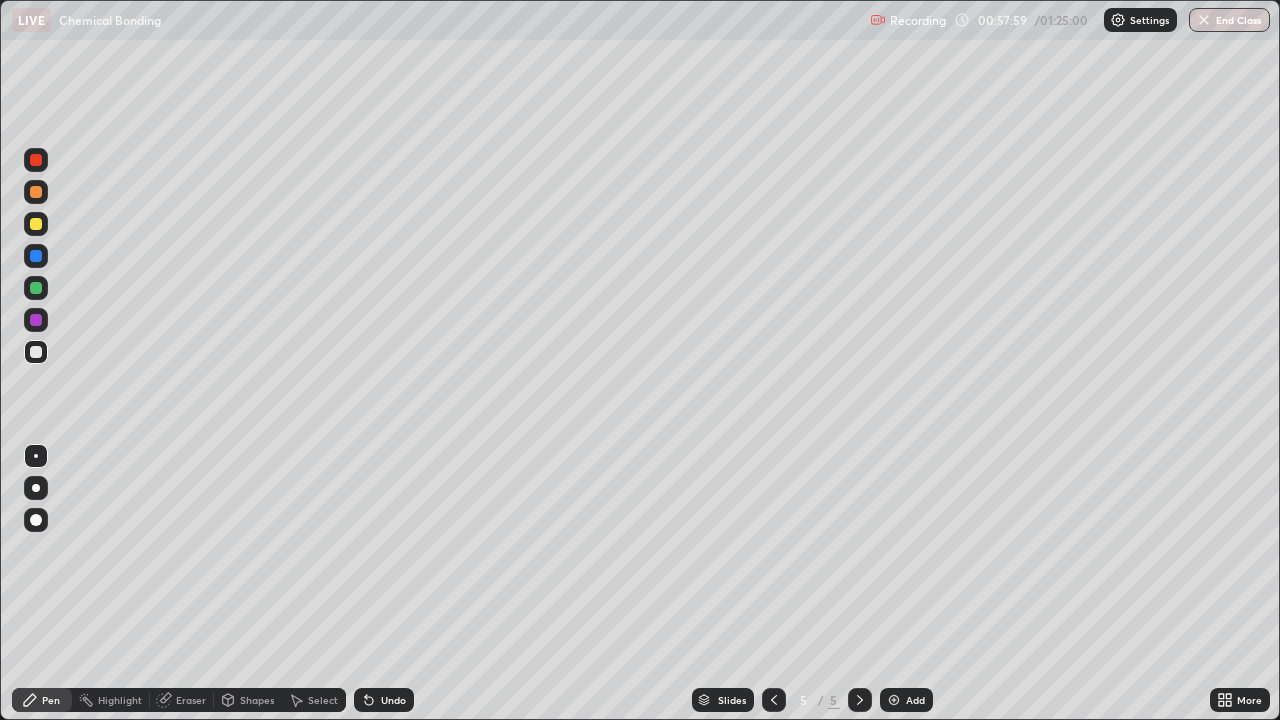 click on "Undo" at bounding box center (384, 700) 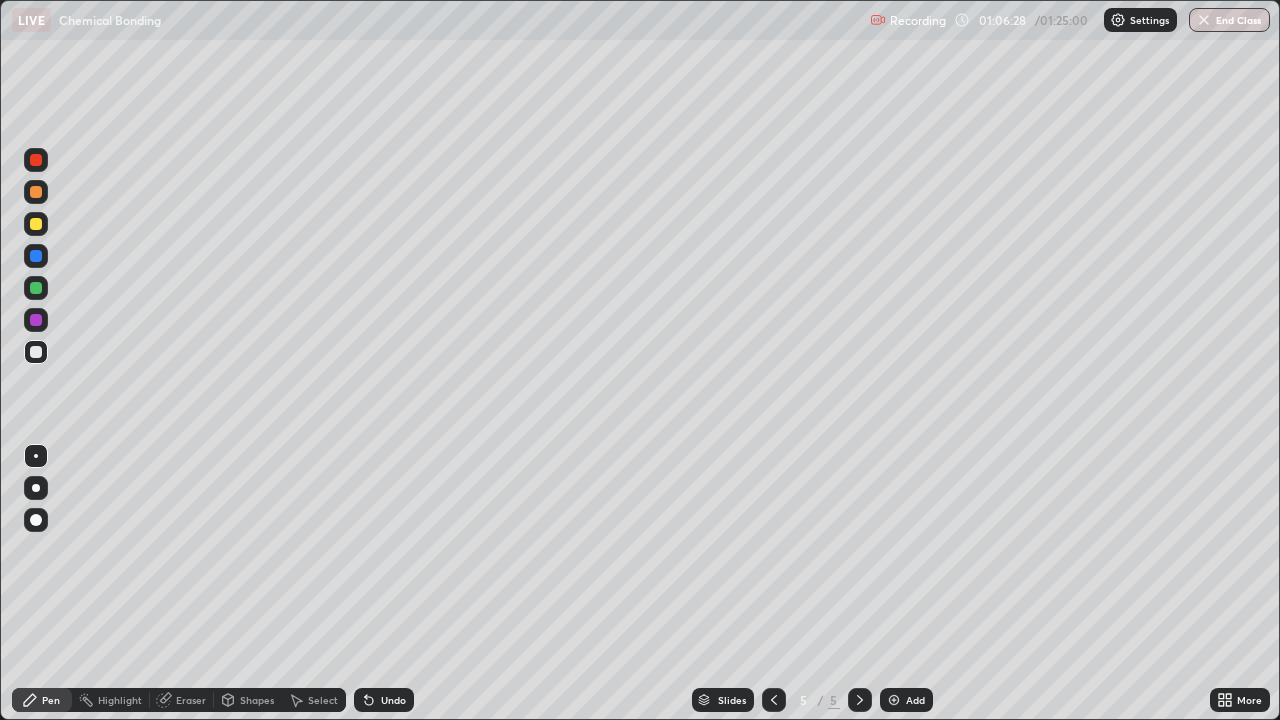 click at bounding box center (894, 700) 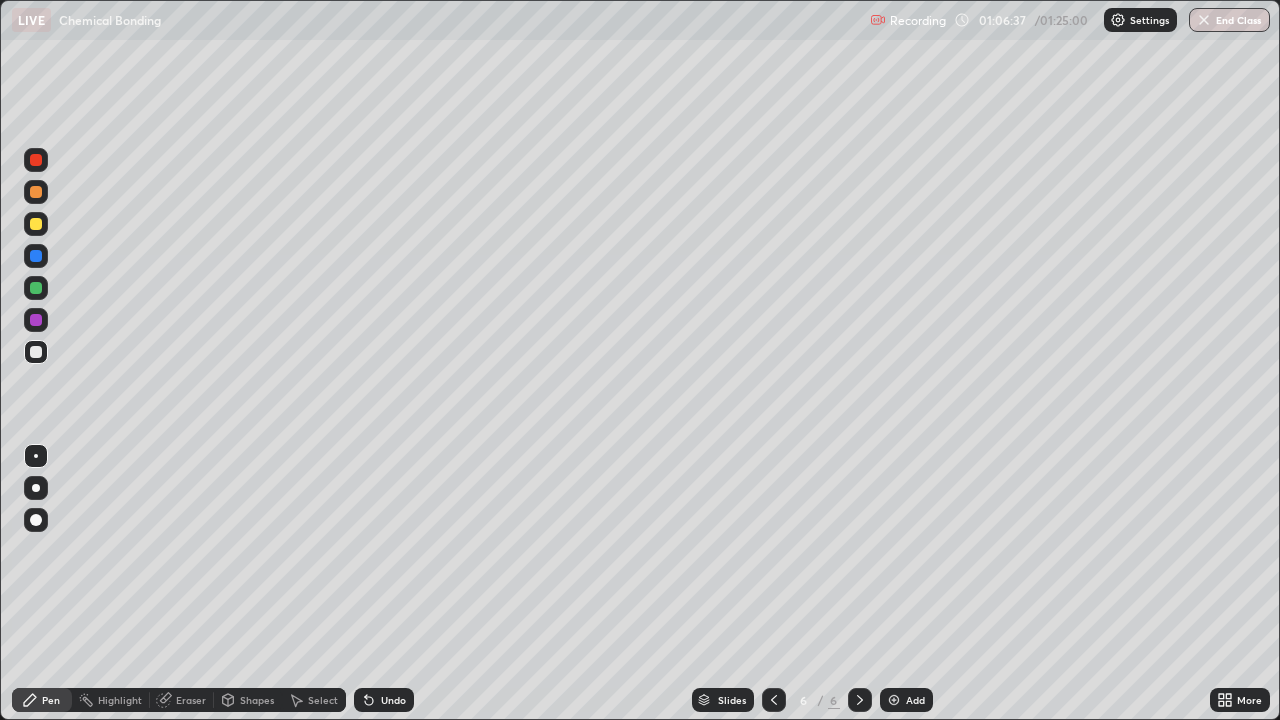 click on "Undo" at bounding box center [393, 700] 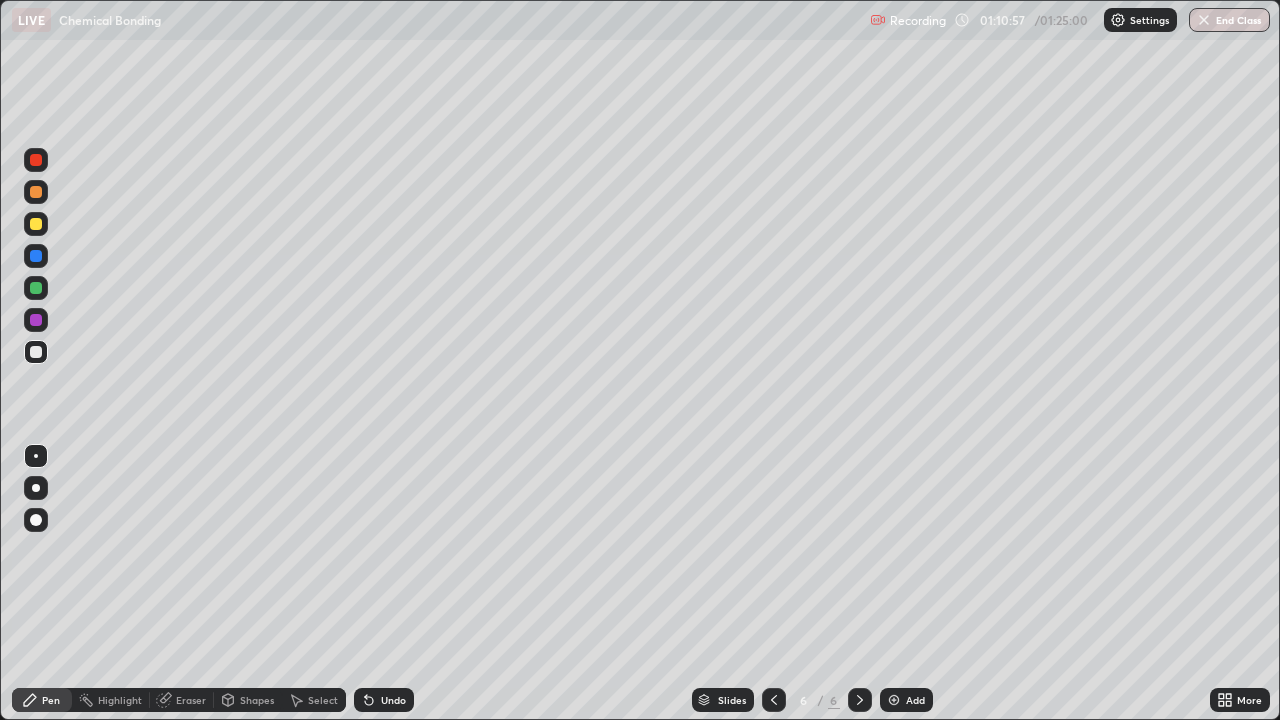 click on "Add" at bounding box center (906, 700) 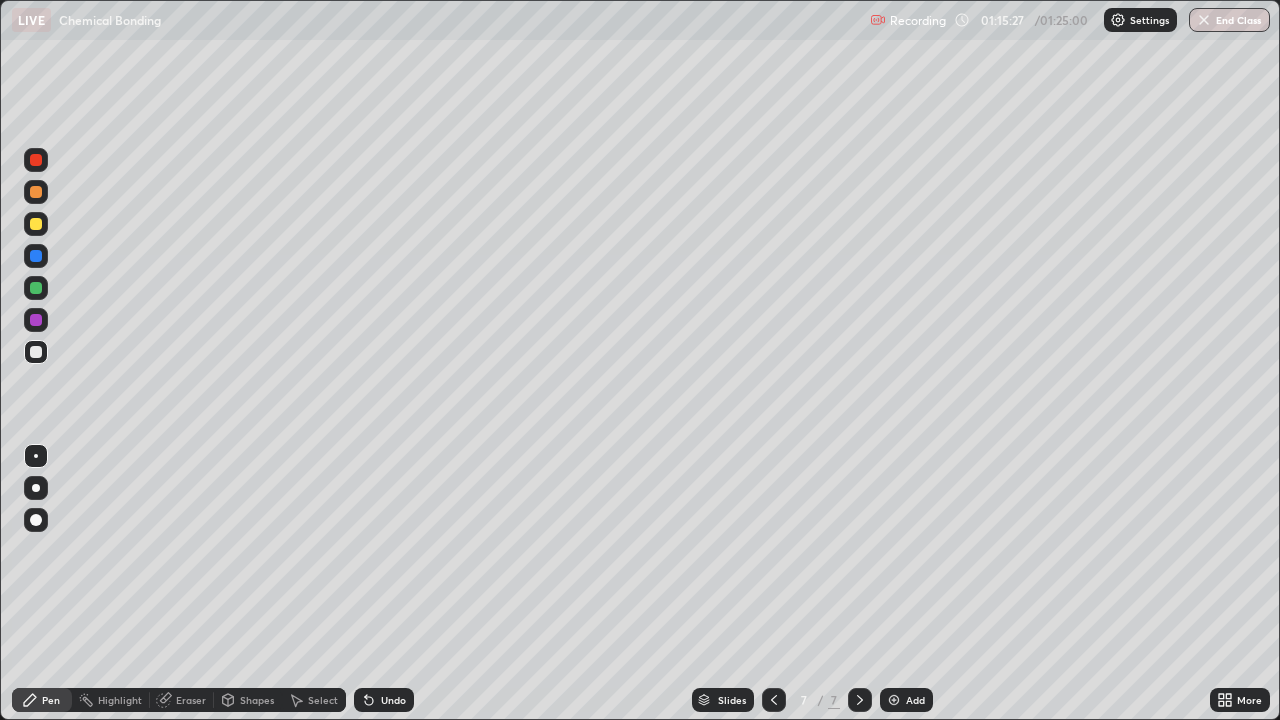 click at bounding box center [894, 700] 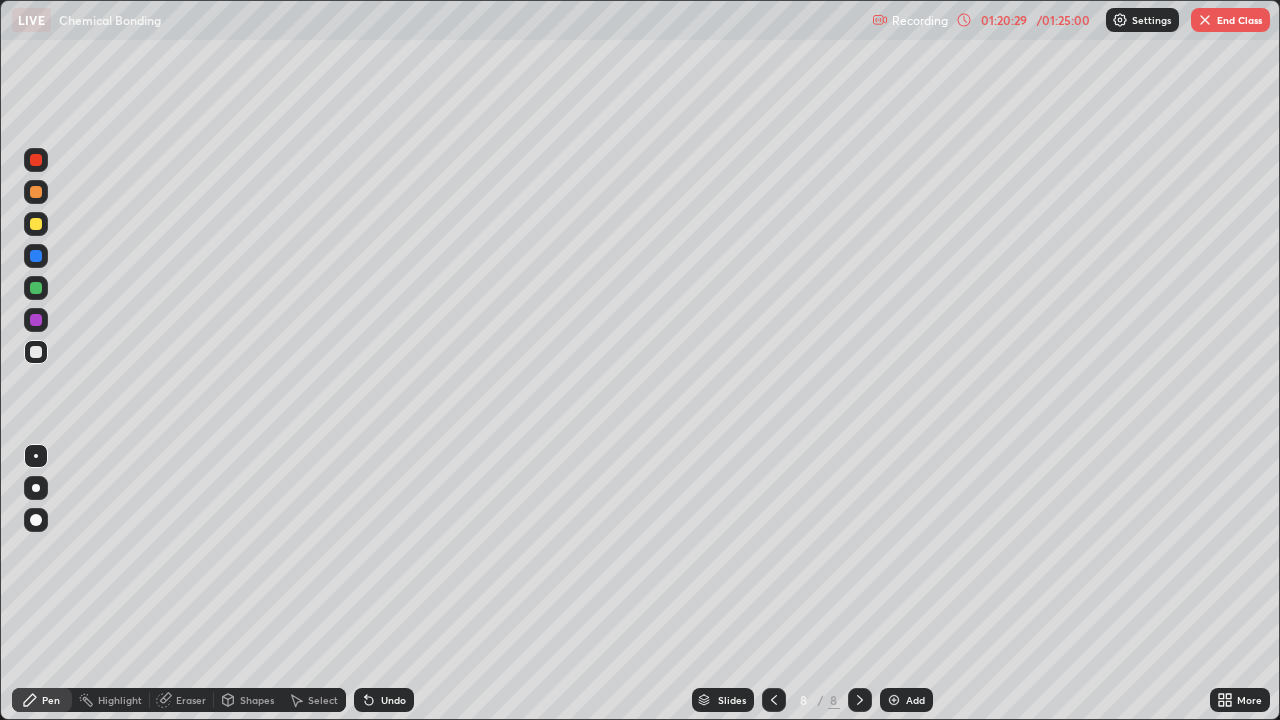 click at bounding box center (894, 700) 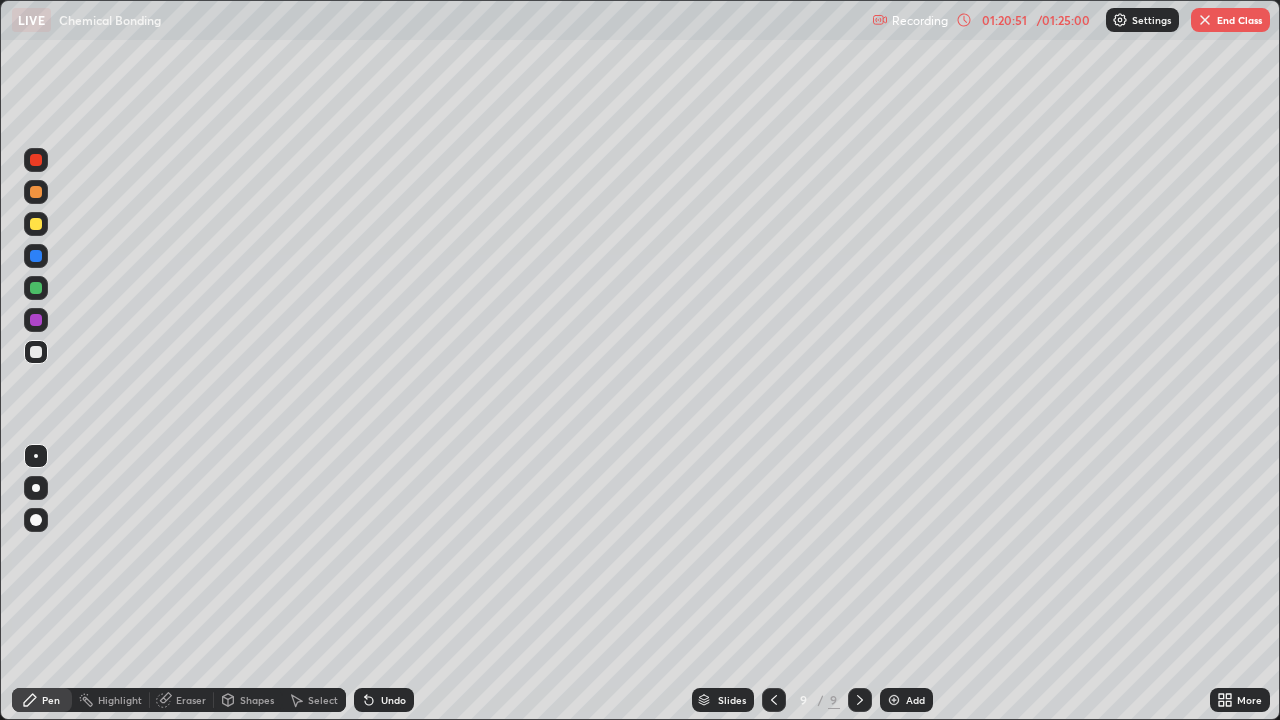 click on "Shapes" at bounding box center [248, 700] 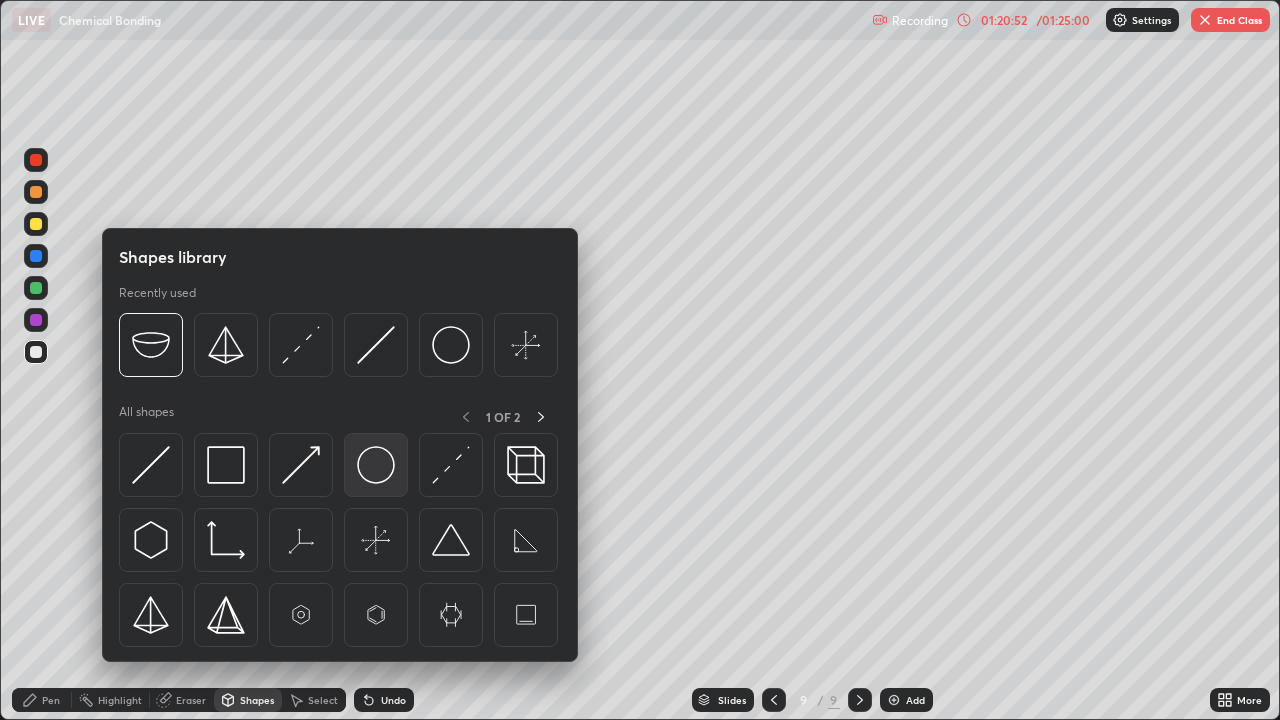 click at bounding box center [376, 465] 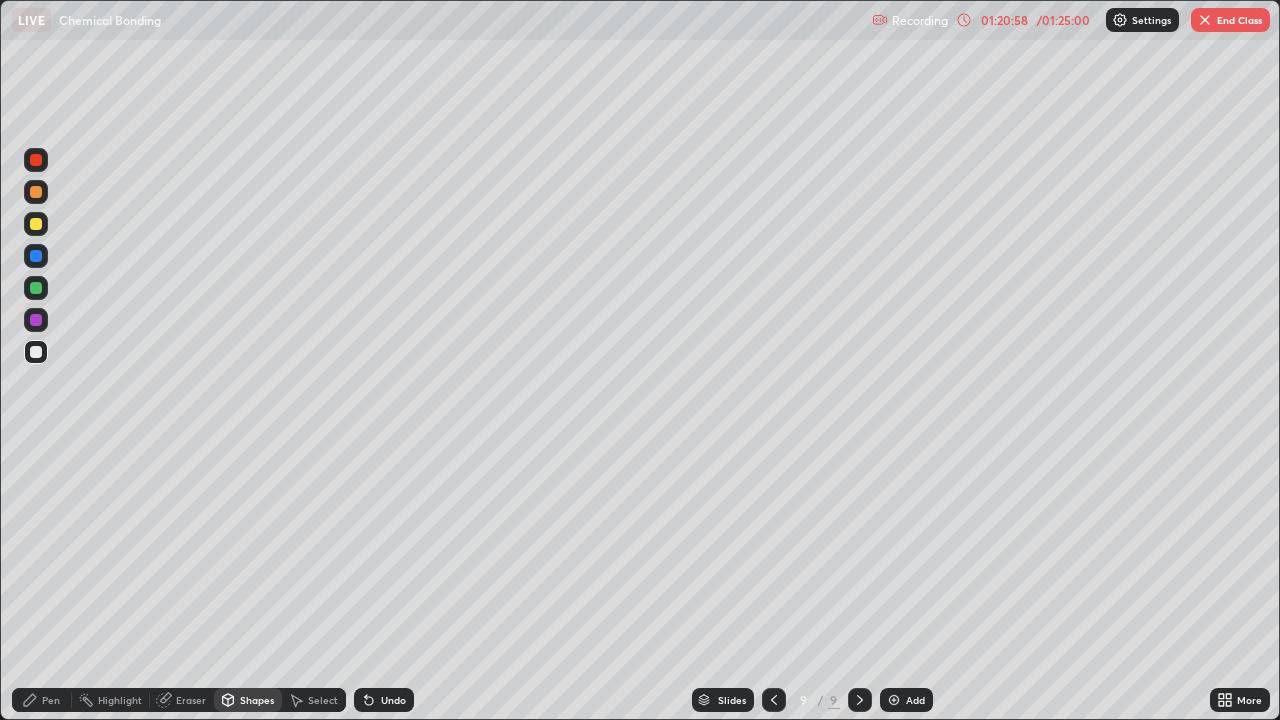 click on "Select" at bounding box center [323, 700] 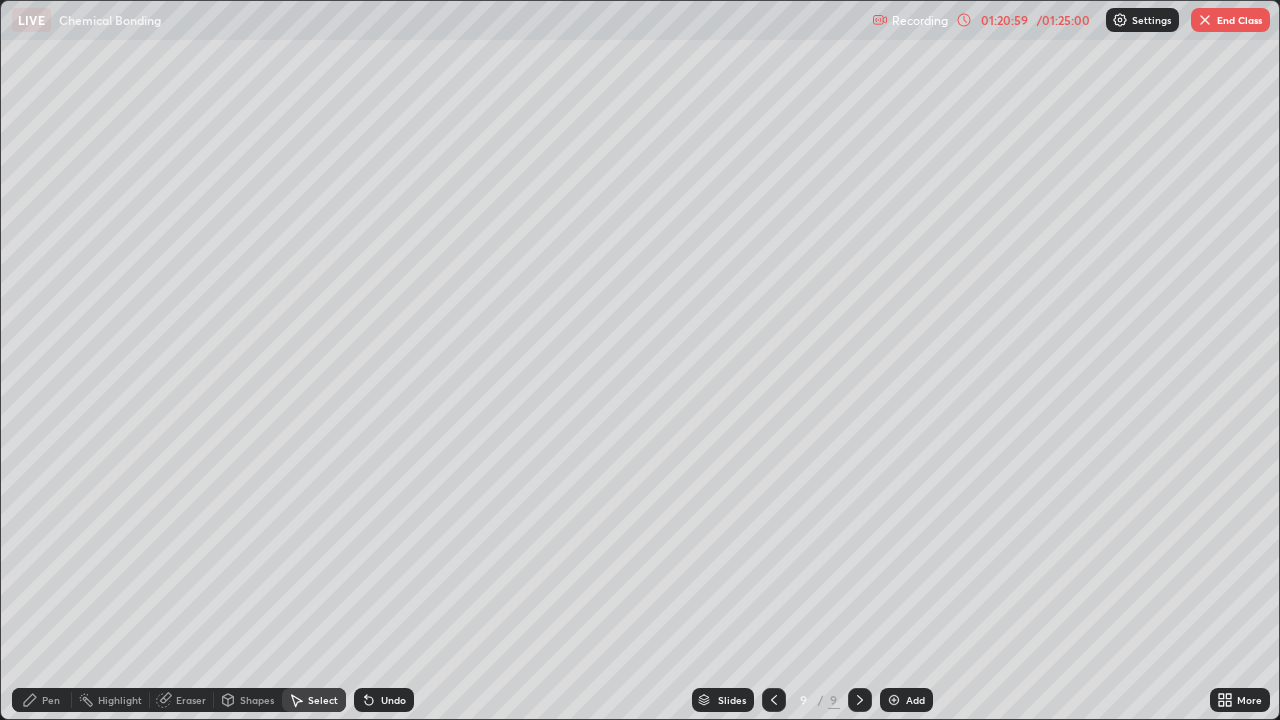 click on "0 ° Undo Copy Duplicate Duplicate to new slide Delete" at bounding box center (640, 360) 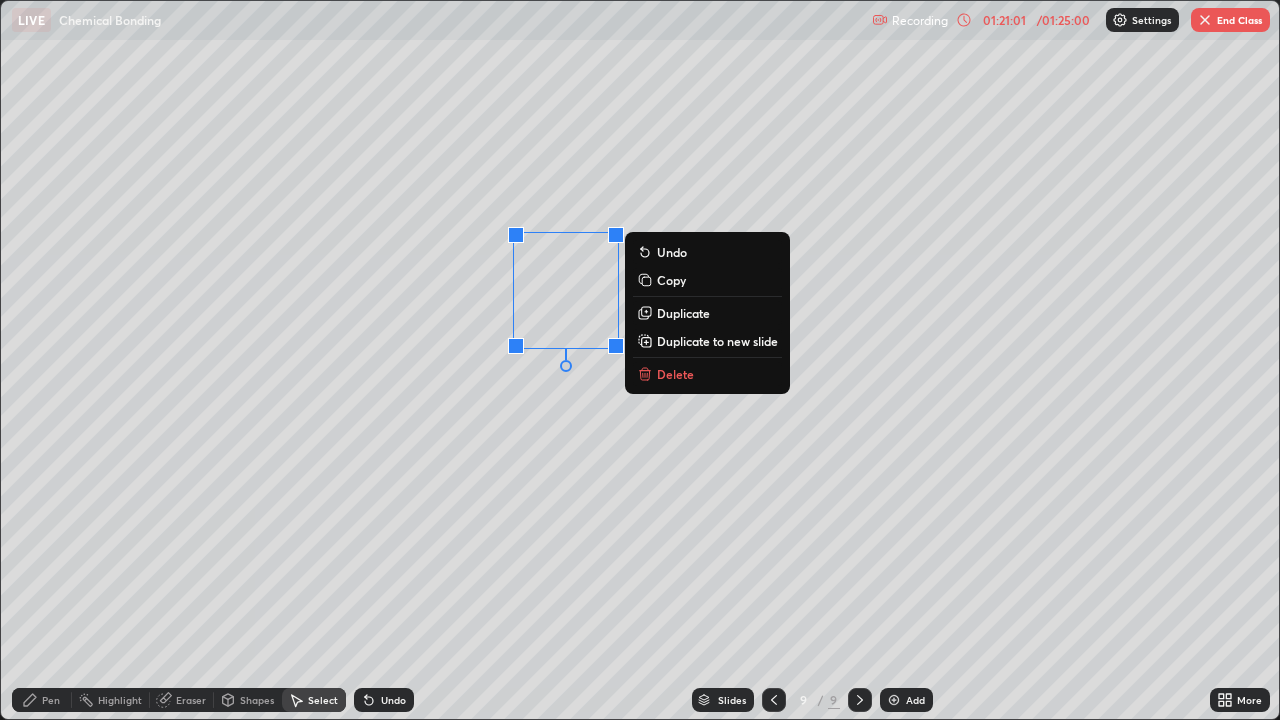click on "0 ° Undo Copy Duplicate Duplicate to new slide Delete" at bounding box center (640, 360) 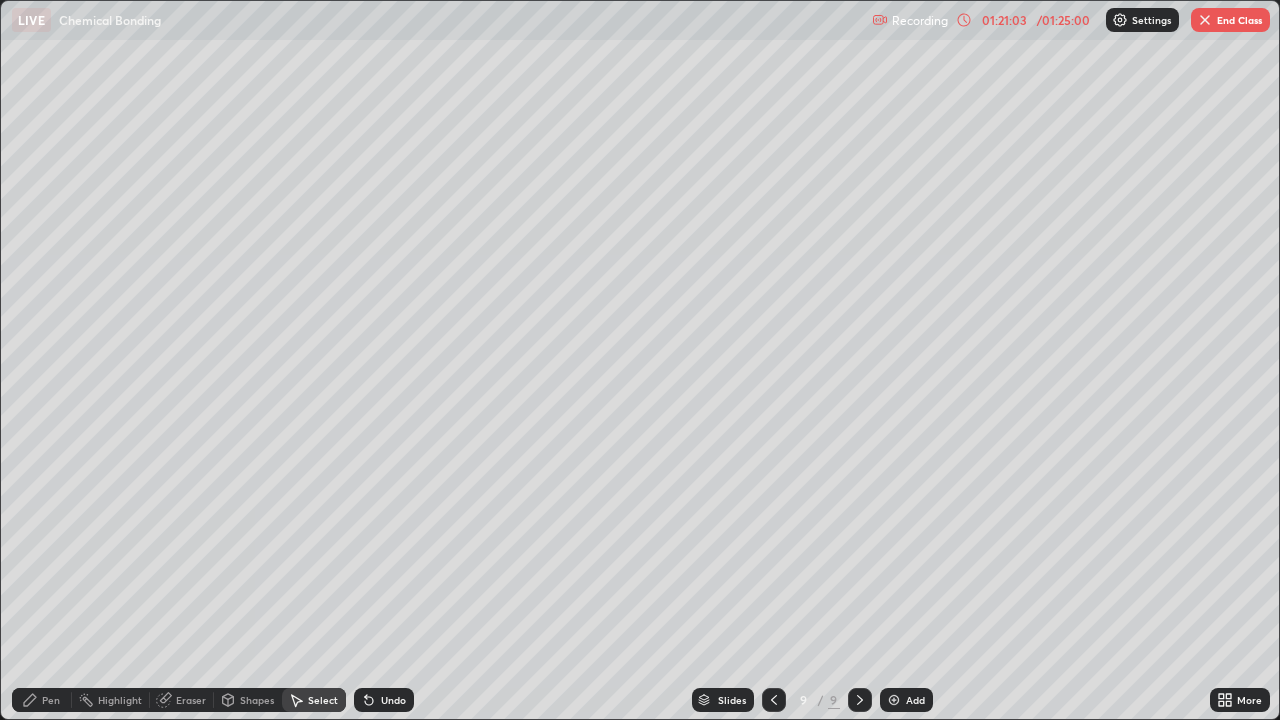 click 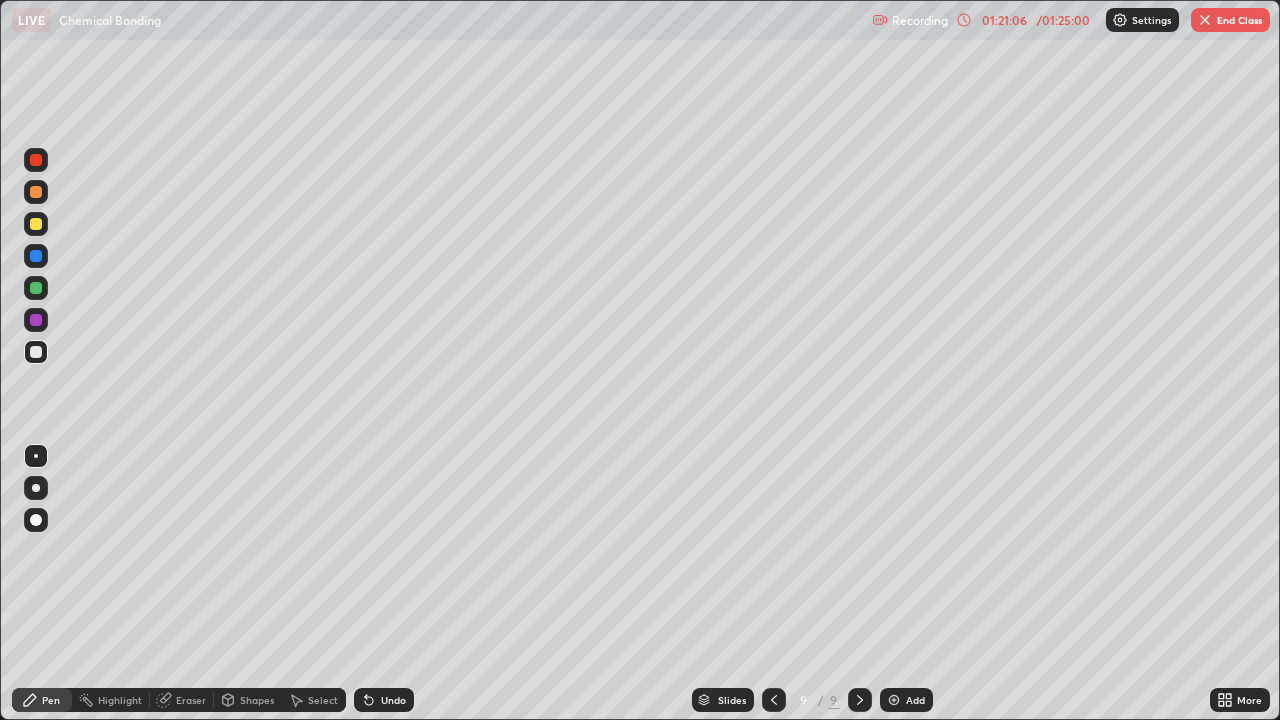 click 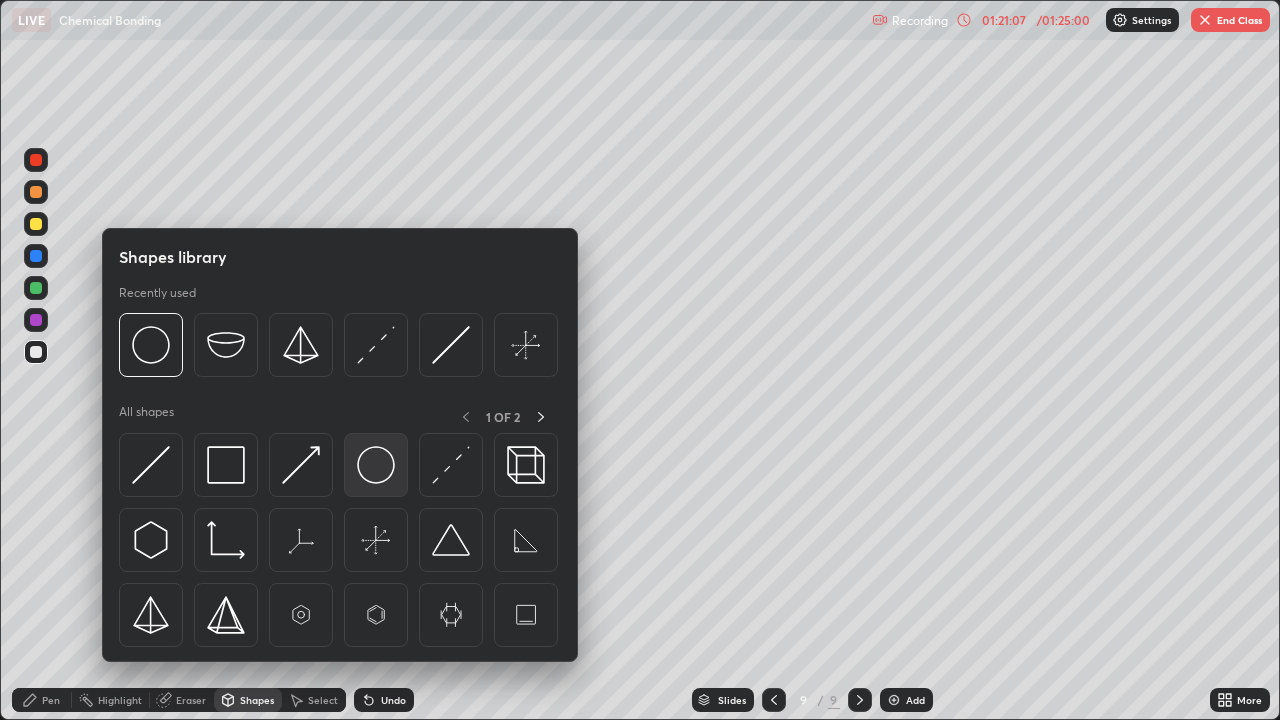 click at bounding box center [376, 465] 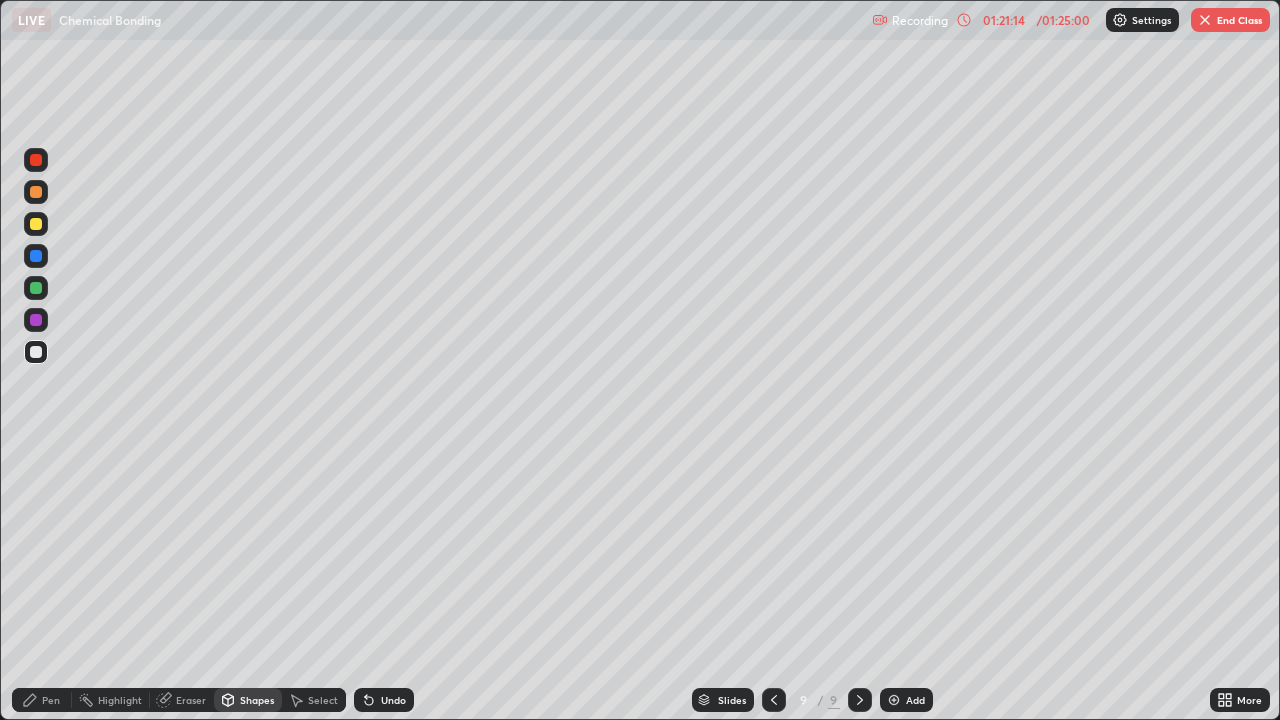 click on "Select" at bounding box center (323, 700) 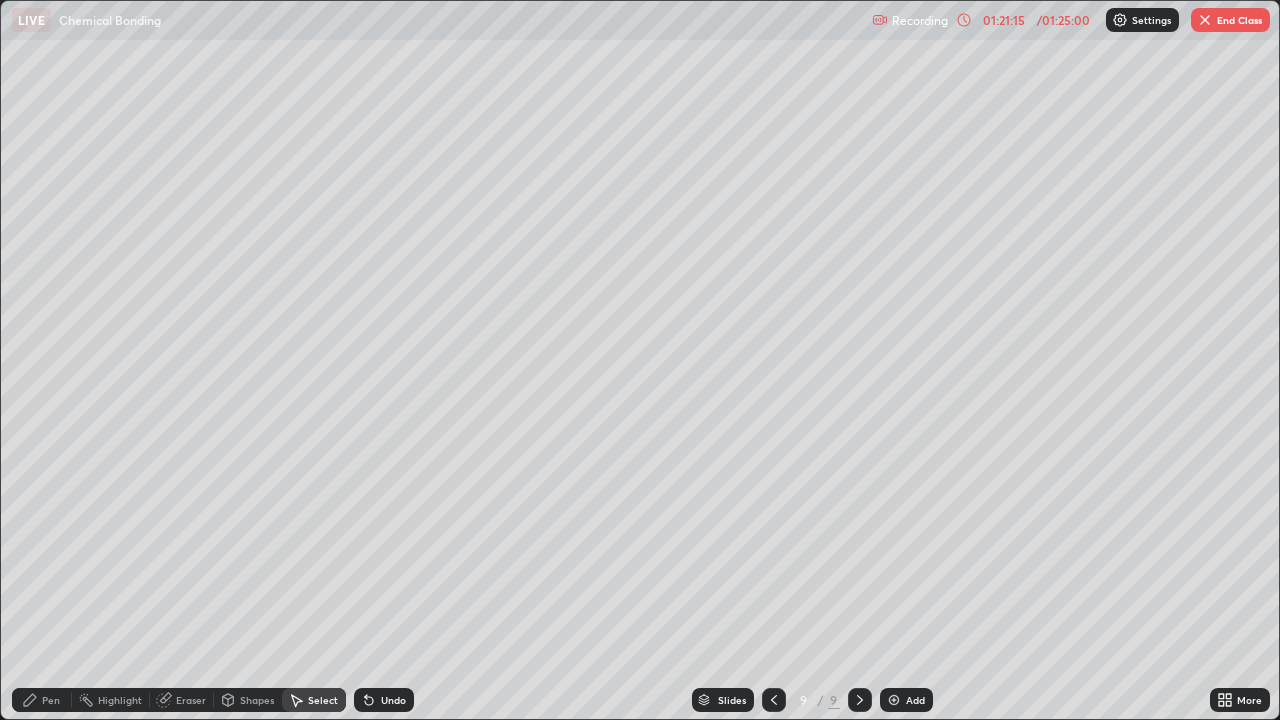click on "0 ° Undo Copy Duplicate Duplicate to new slide Delete" at bounding box center (640, 360) 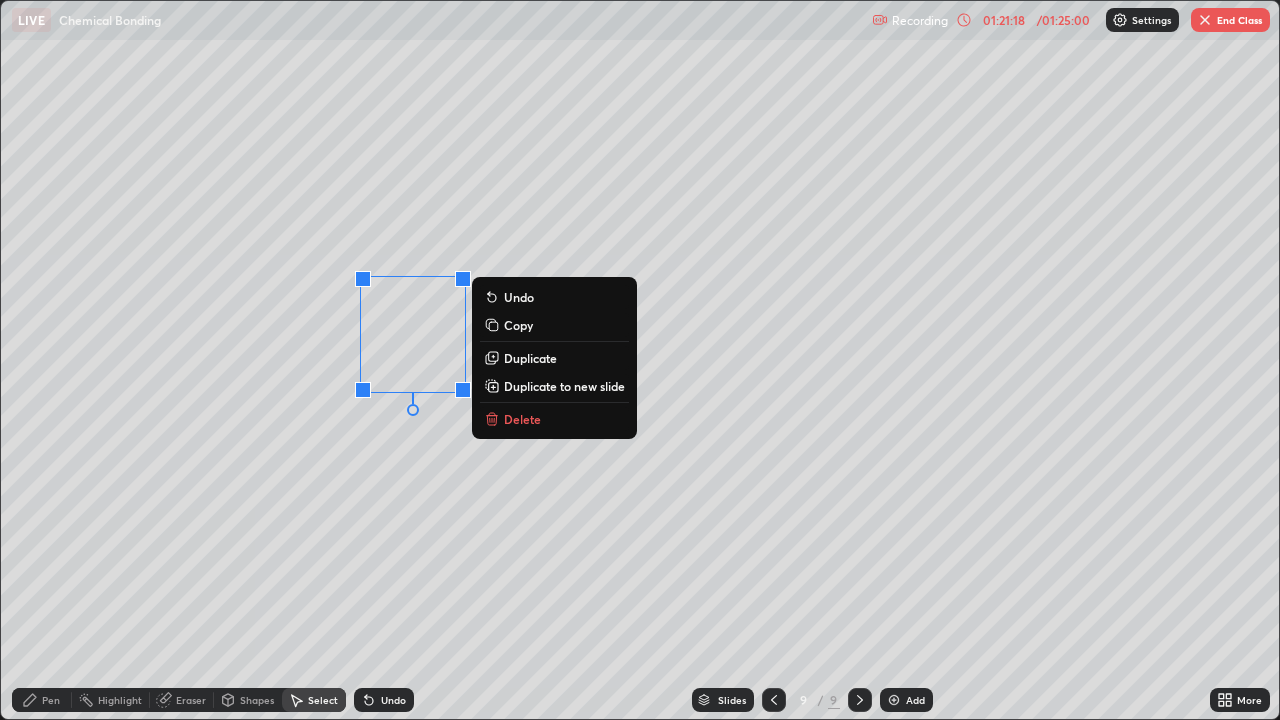 click on "0 ° Undo Copy Duplicate Duplicate to new slide Delete" at bounding box center (640, 360) 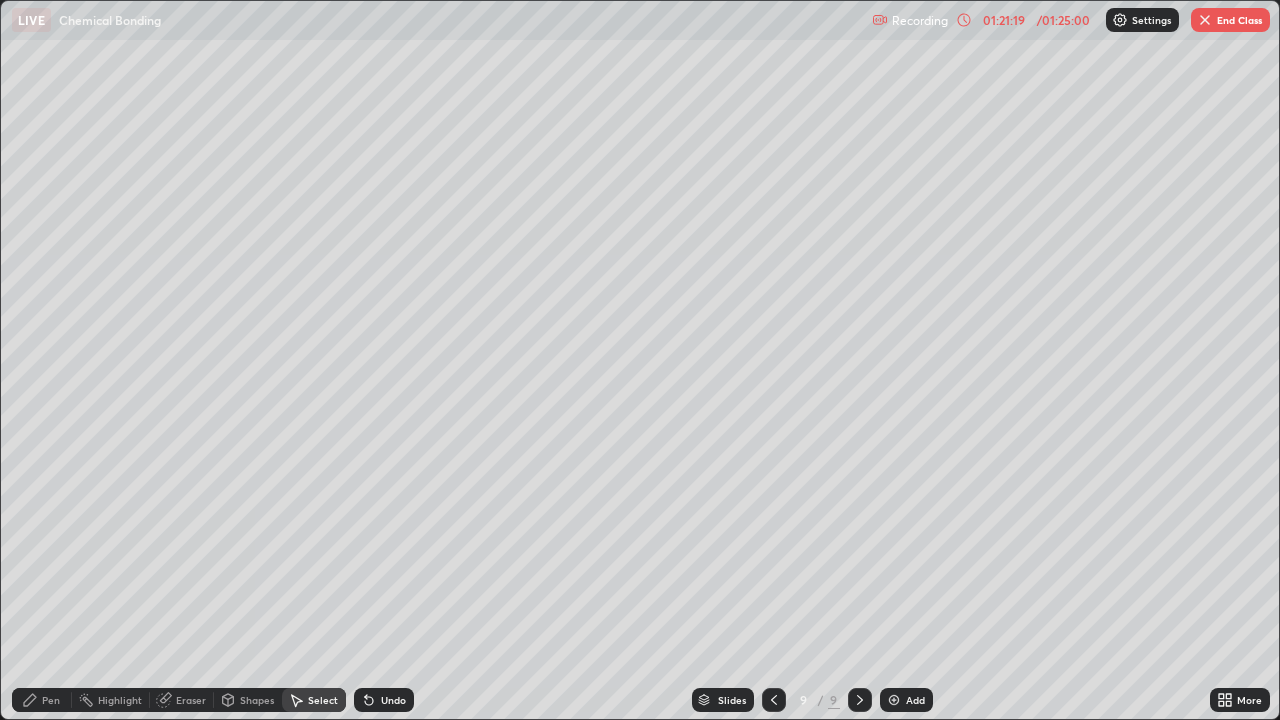 click on "Undo" at bounding box center (0, 0) 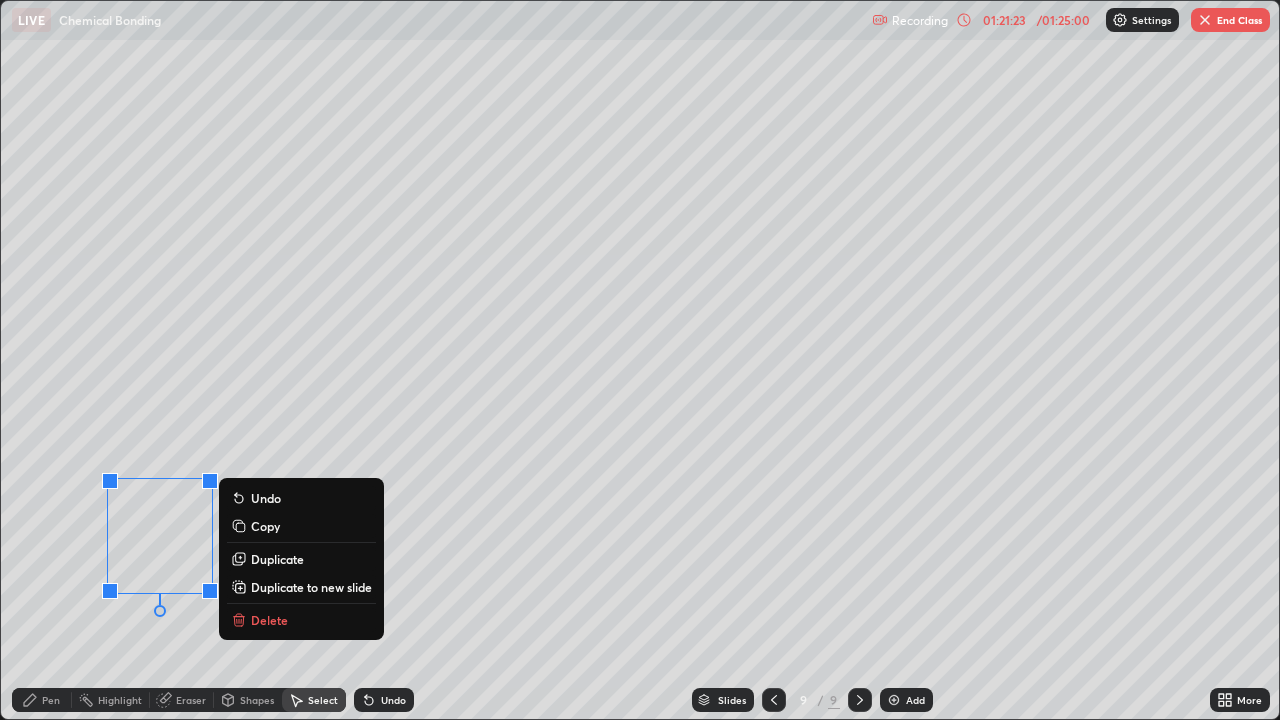 click on "0 ° Undo Copy Duplicate Duplicate to new slide Delete" at bounding box center (640, 360) 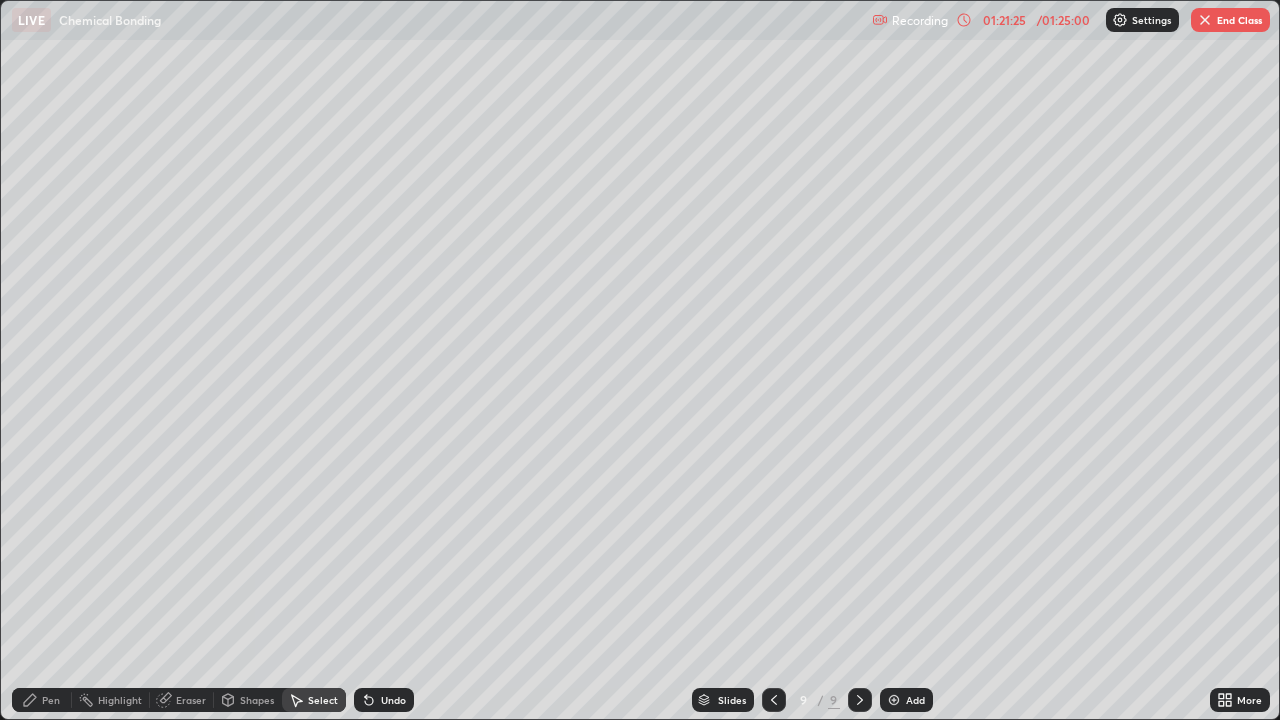 click on "0 ° Undo Copy Duplicate Duplicate to new slide Delete" at bounding box center [640, 360] 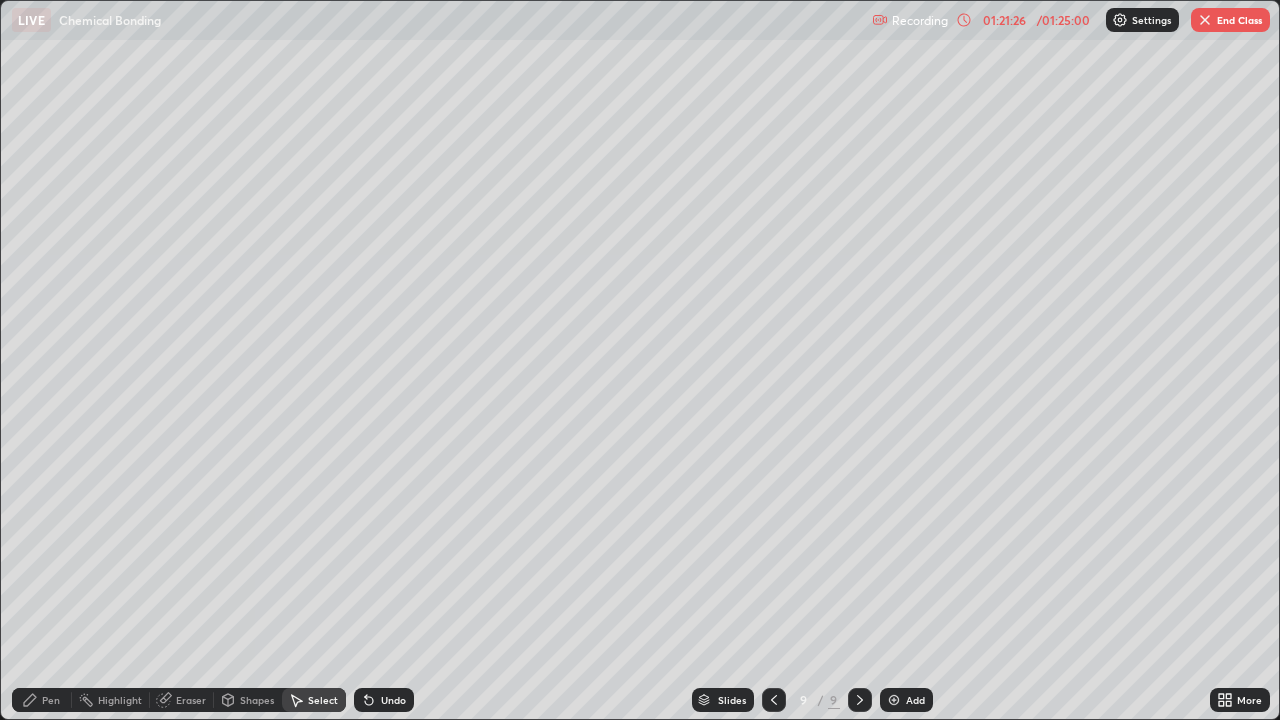 click on "Select" at bounding box center (314, 700) 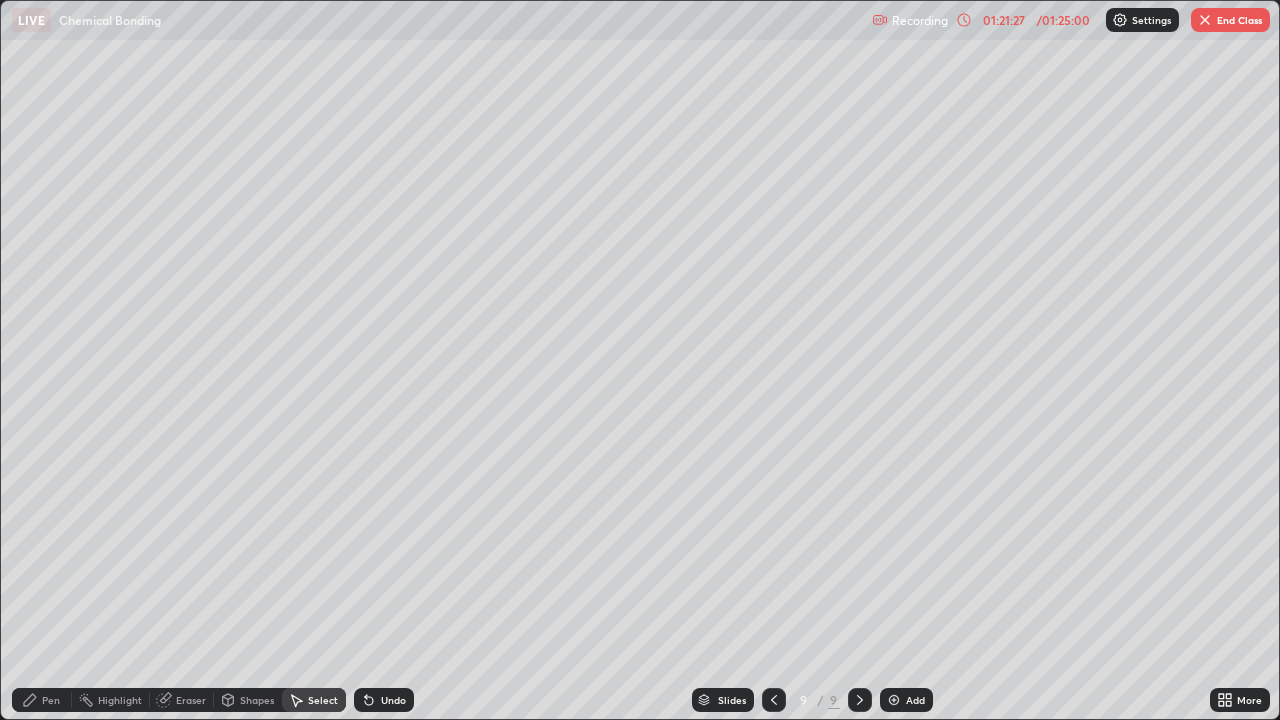 click at bounding box center (0, 0) 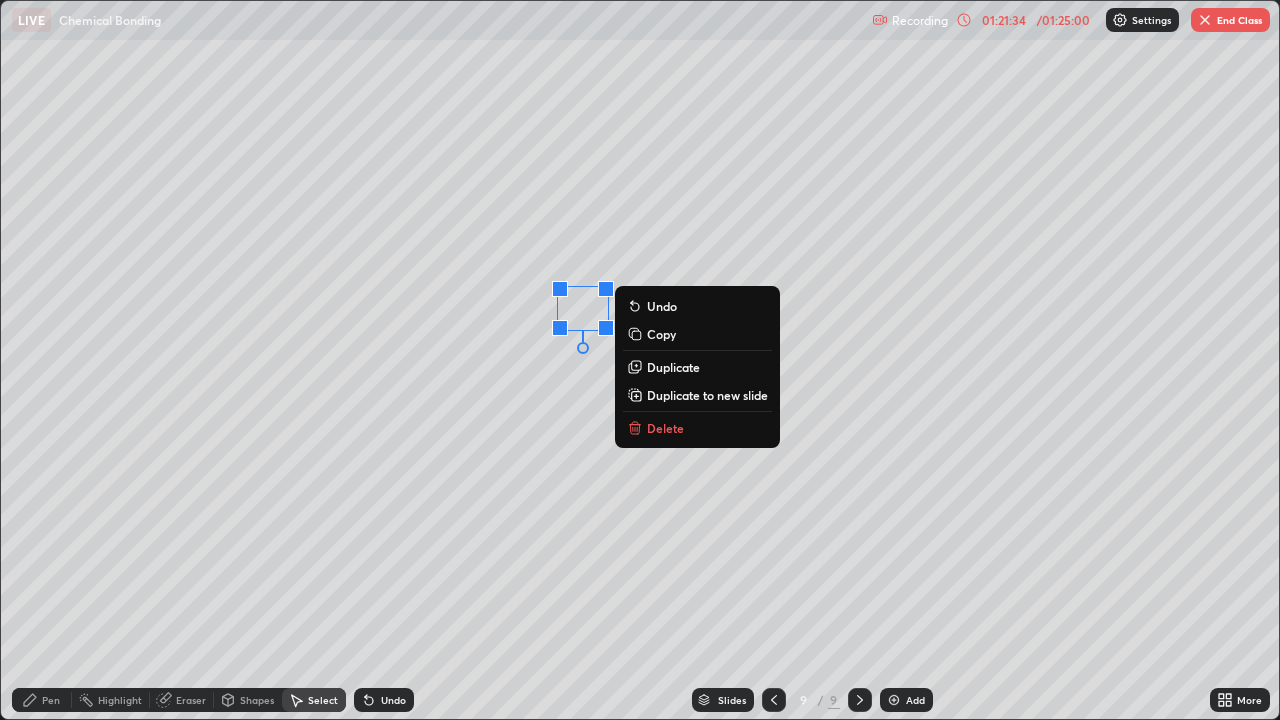 click on "0 ° Undo Copy Duplicate Duplicate to new slide Delete" at bounding box center [640, 360] 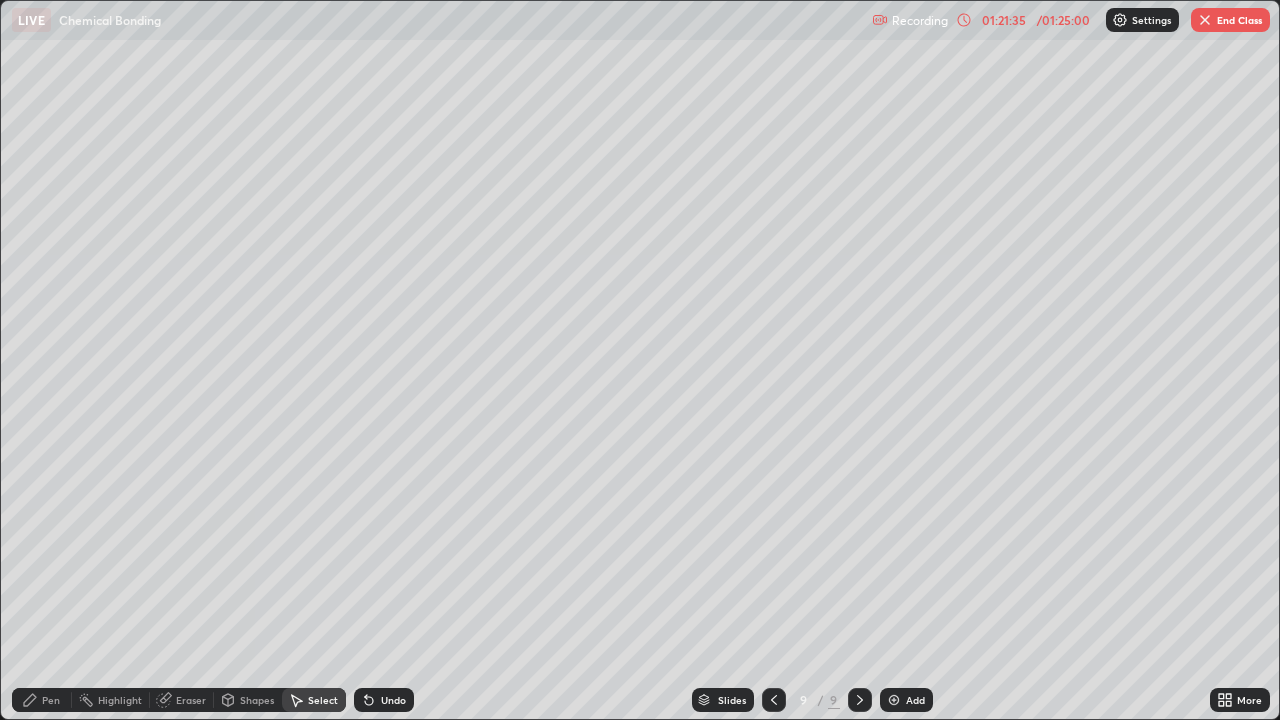 click on "0 ° Undo Copy Duplicate Duplicate to new slide Delete" at bounding box center [640, 360] 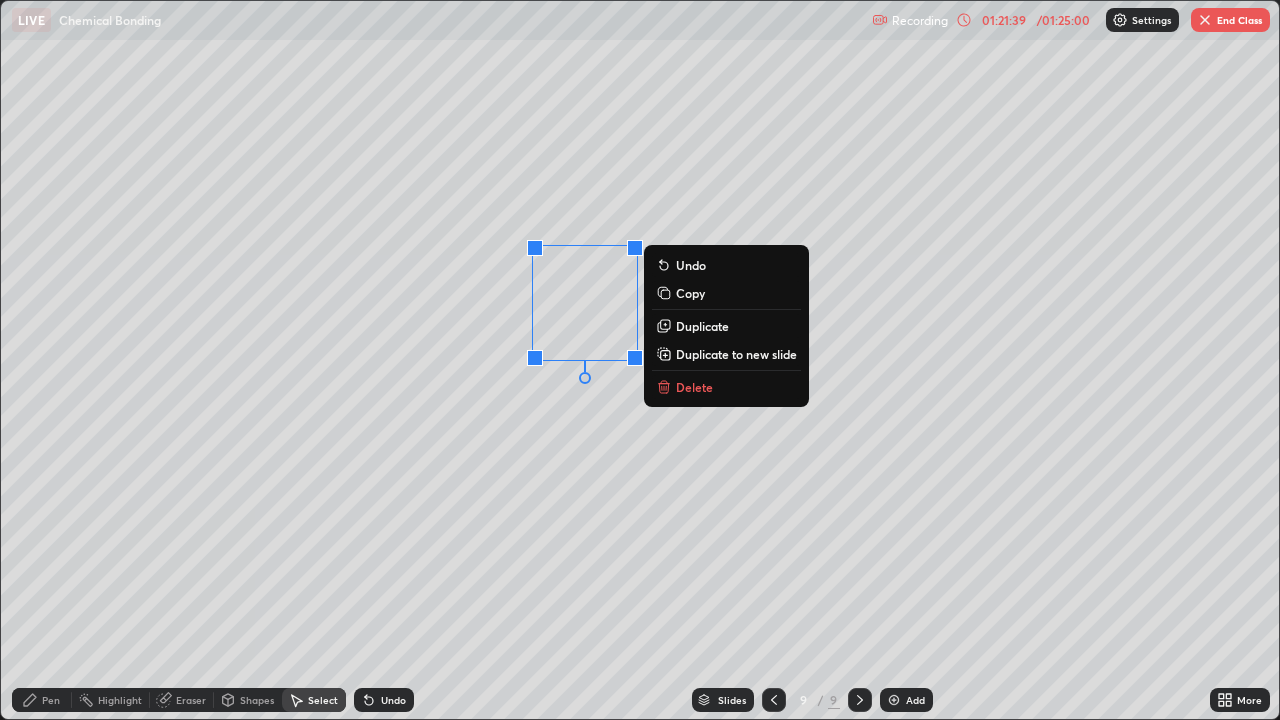 click on "0 ° Undo Copy Duplicate Duplicate to new slide Delete" at bounding box center [640, 360] 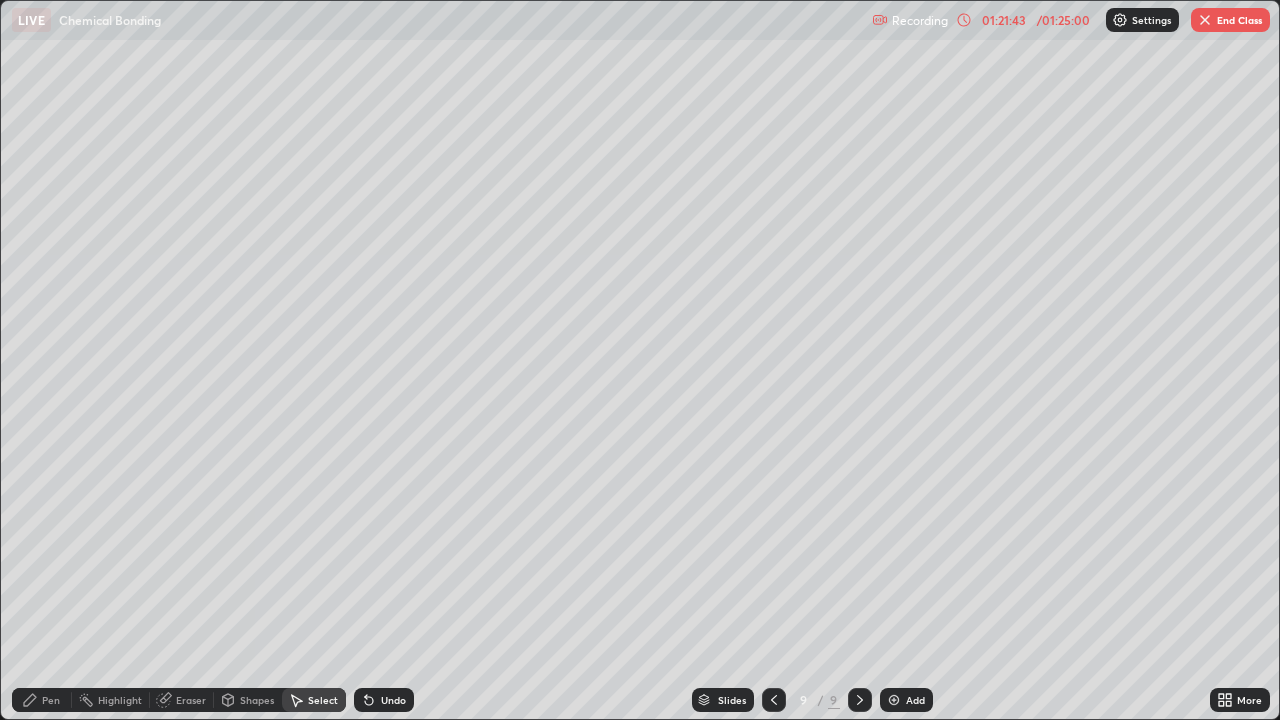 click on "Pen" at bounding box center (51, 700) 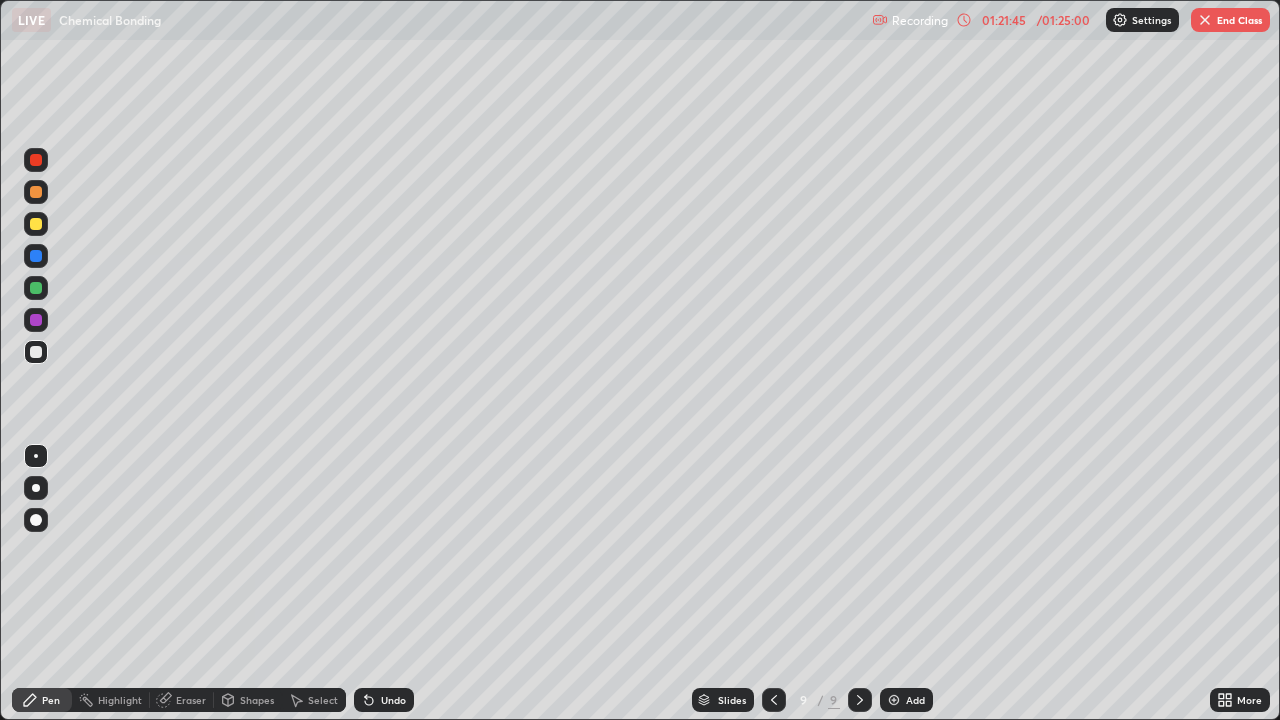 click at bounding box center (36, 192) 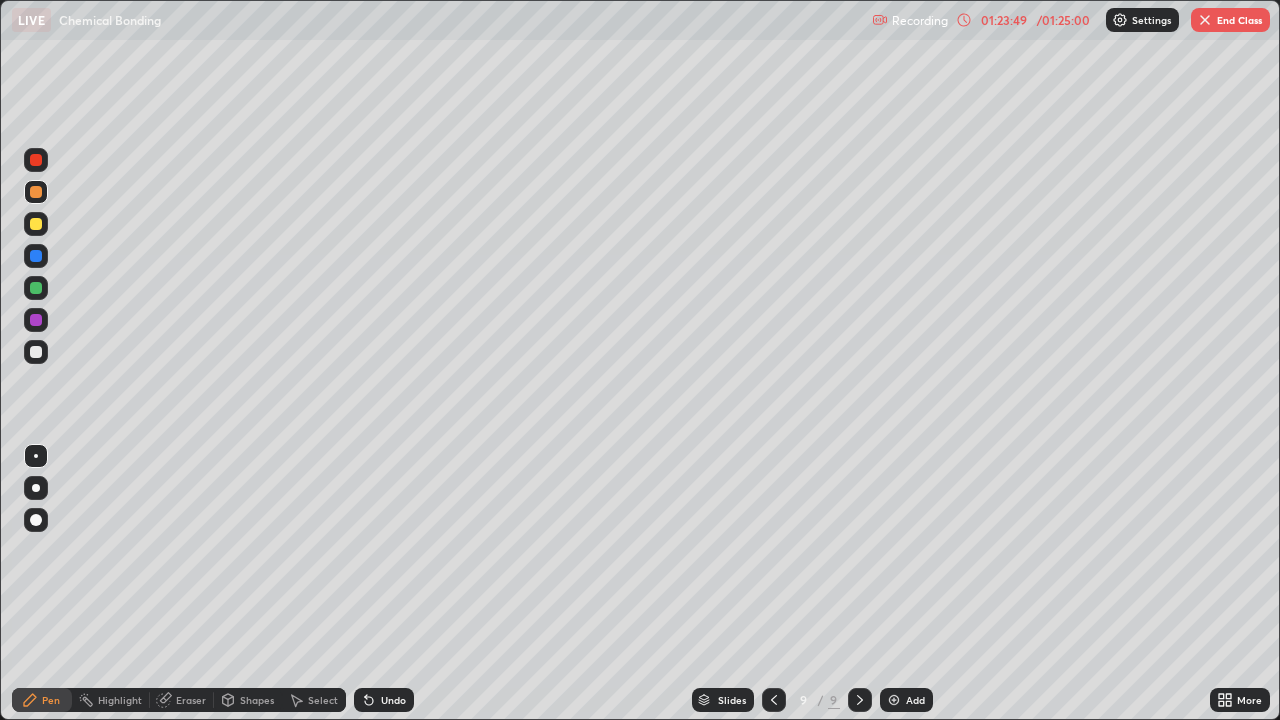 click at bounding box center (36, 256) 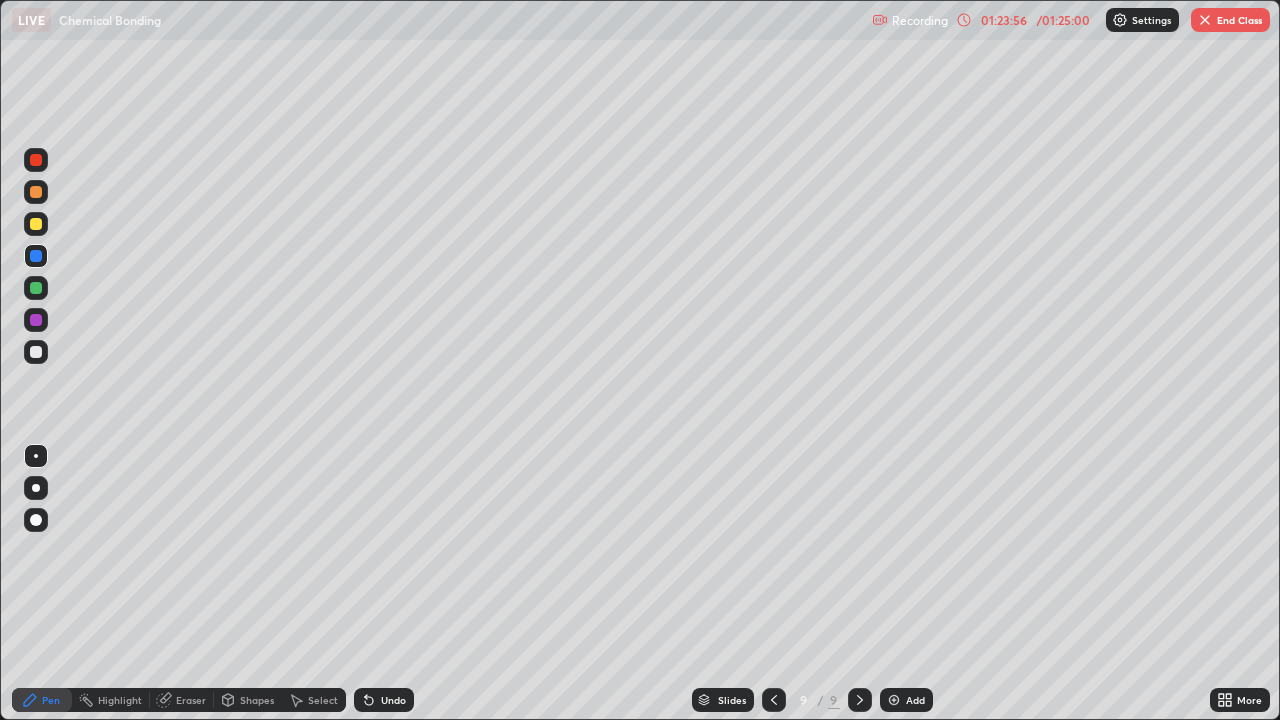 click on "Undo" at bounding box center (384, 700) 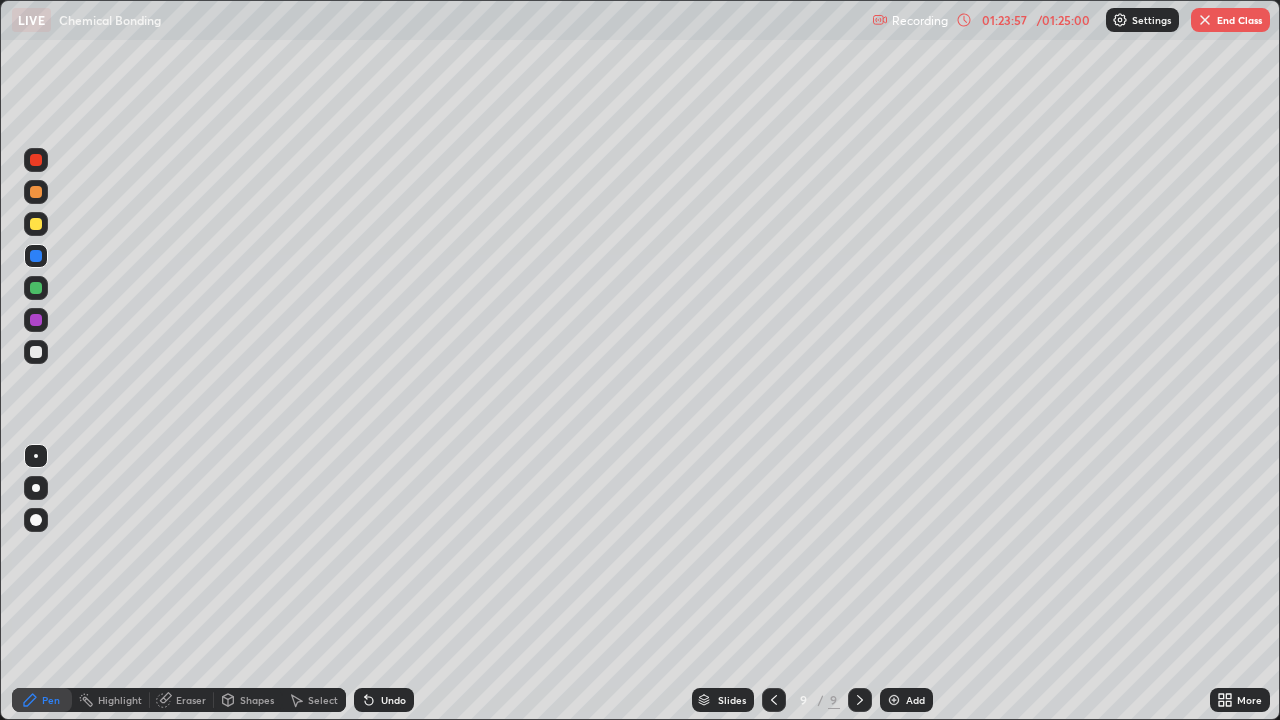 click on "Undo" at bounding box center [393, 700] 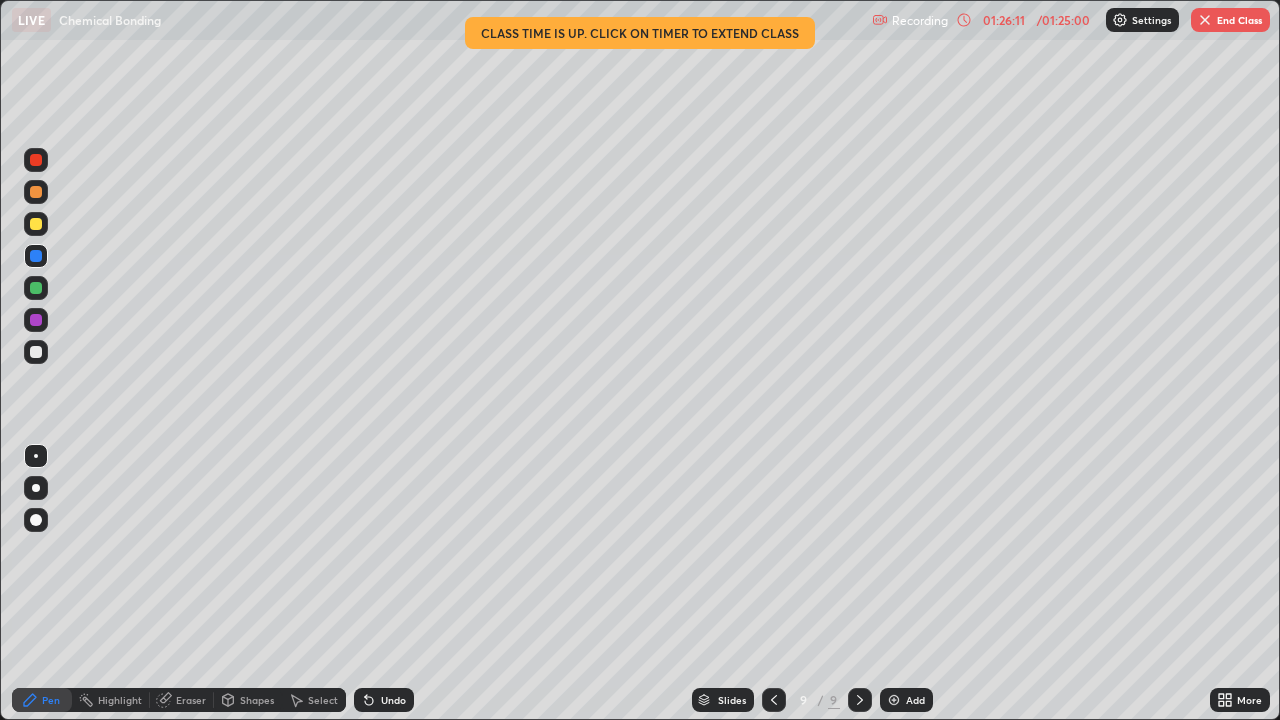 click at bounding box center (774, 700) 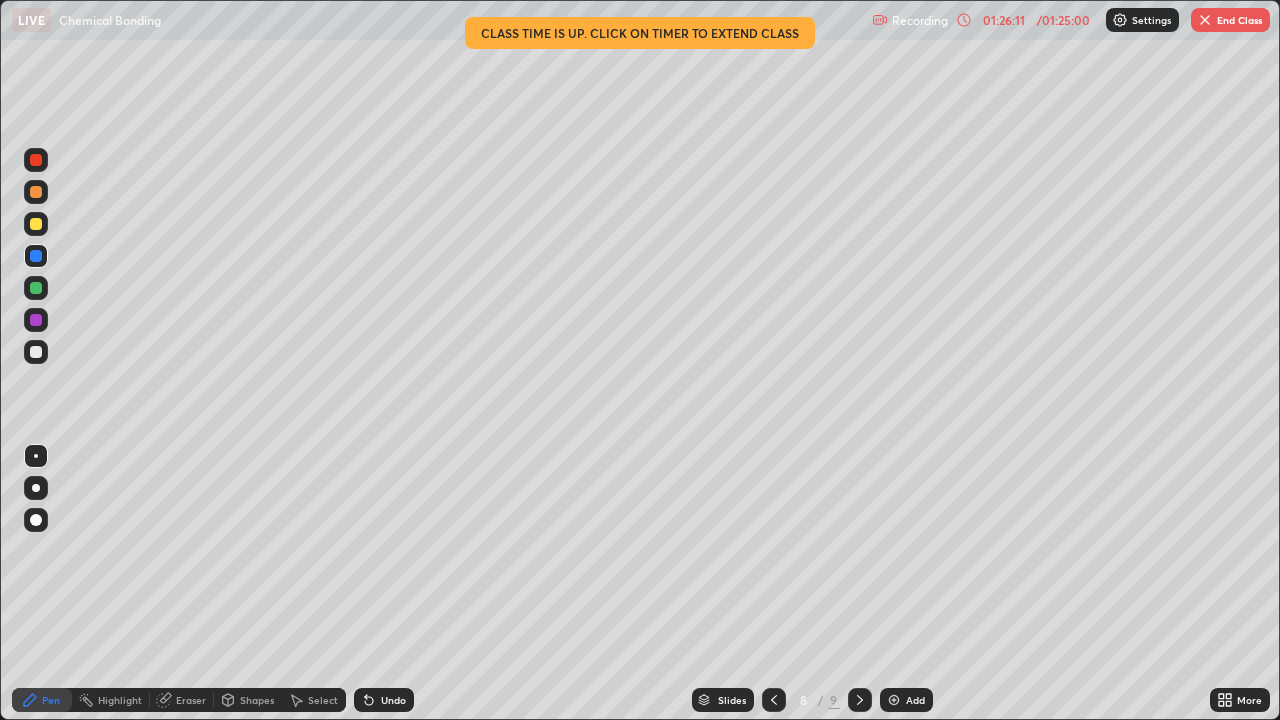 click 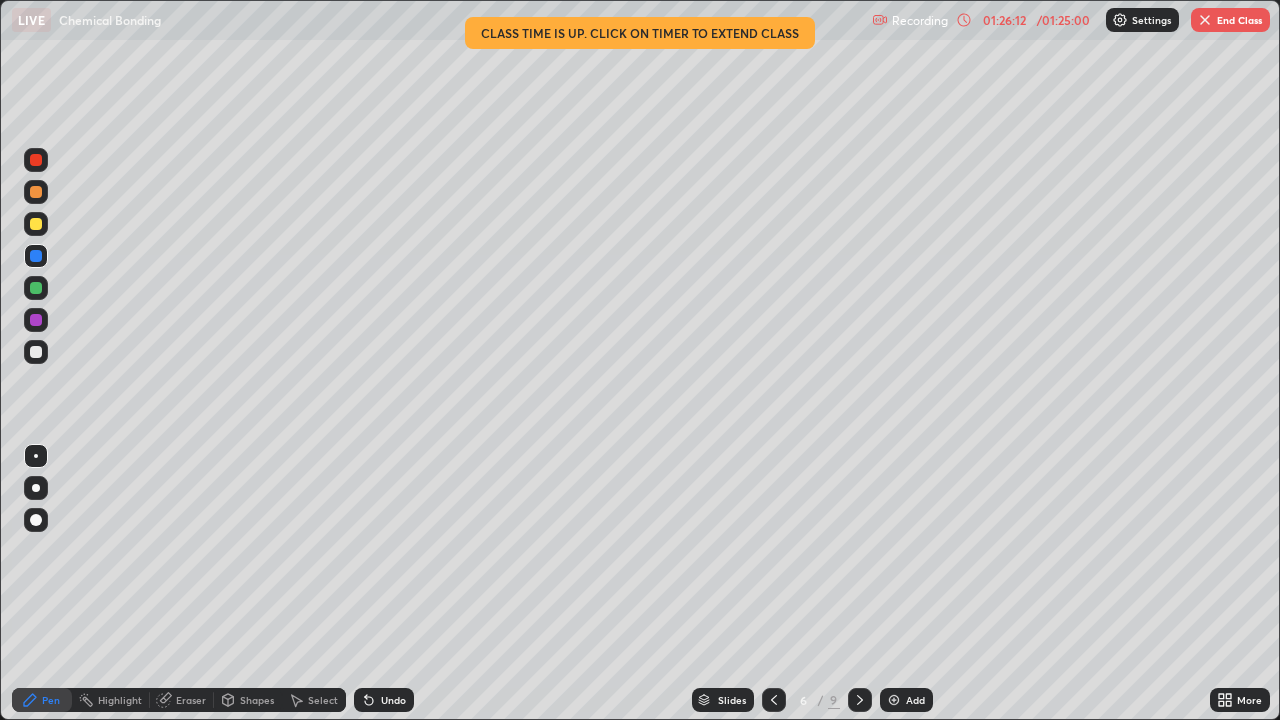 click at bounding box center (774, 700) 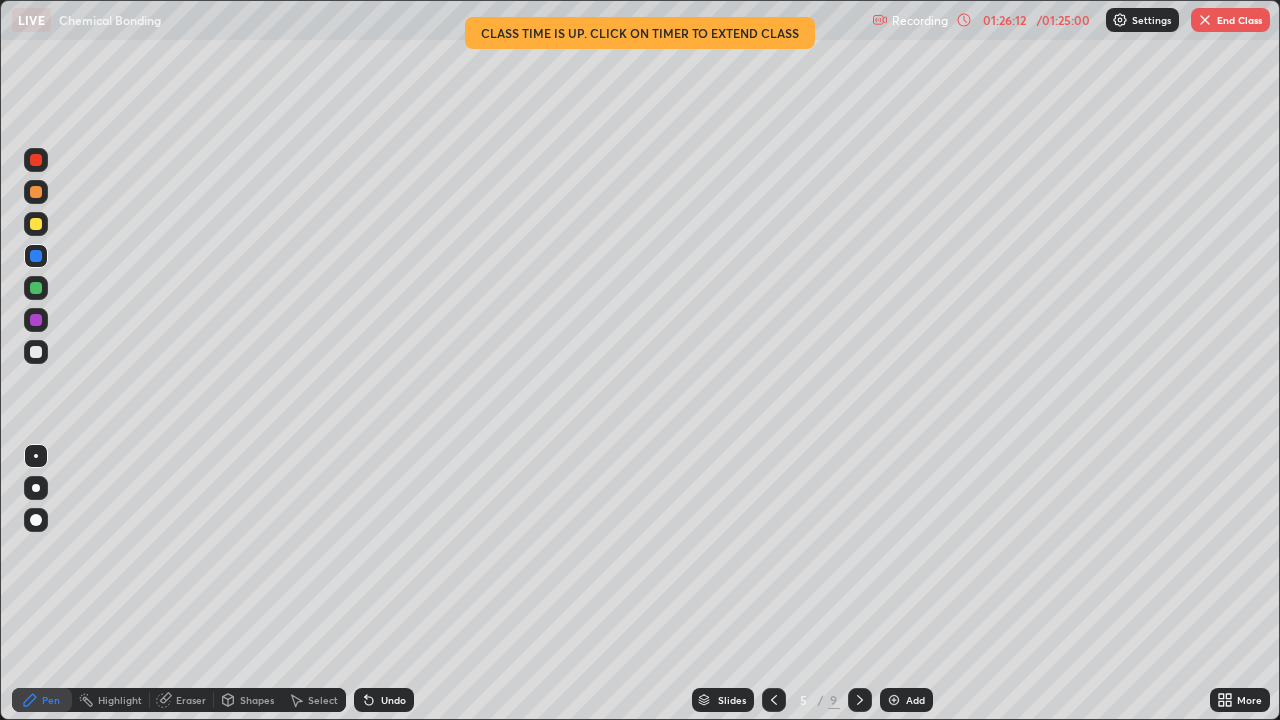 click at bounding box center (774, 700) 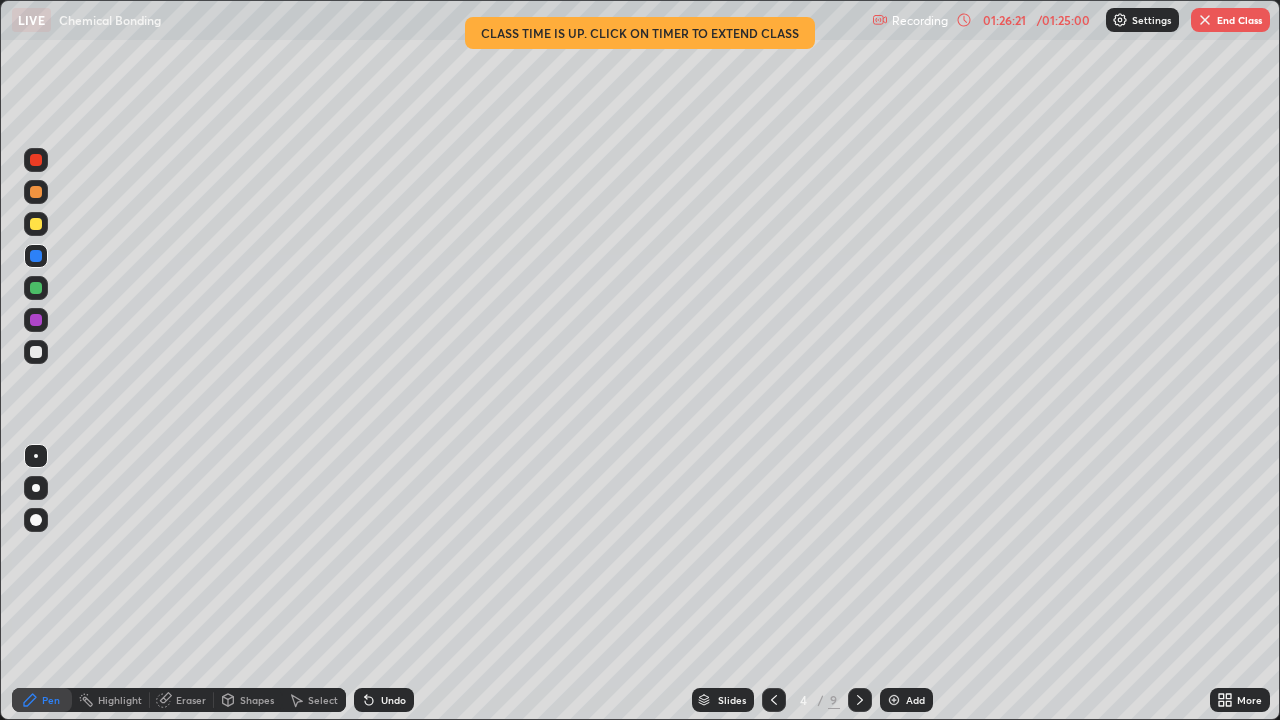 click at bounding box center (860, 700) 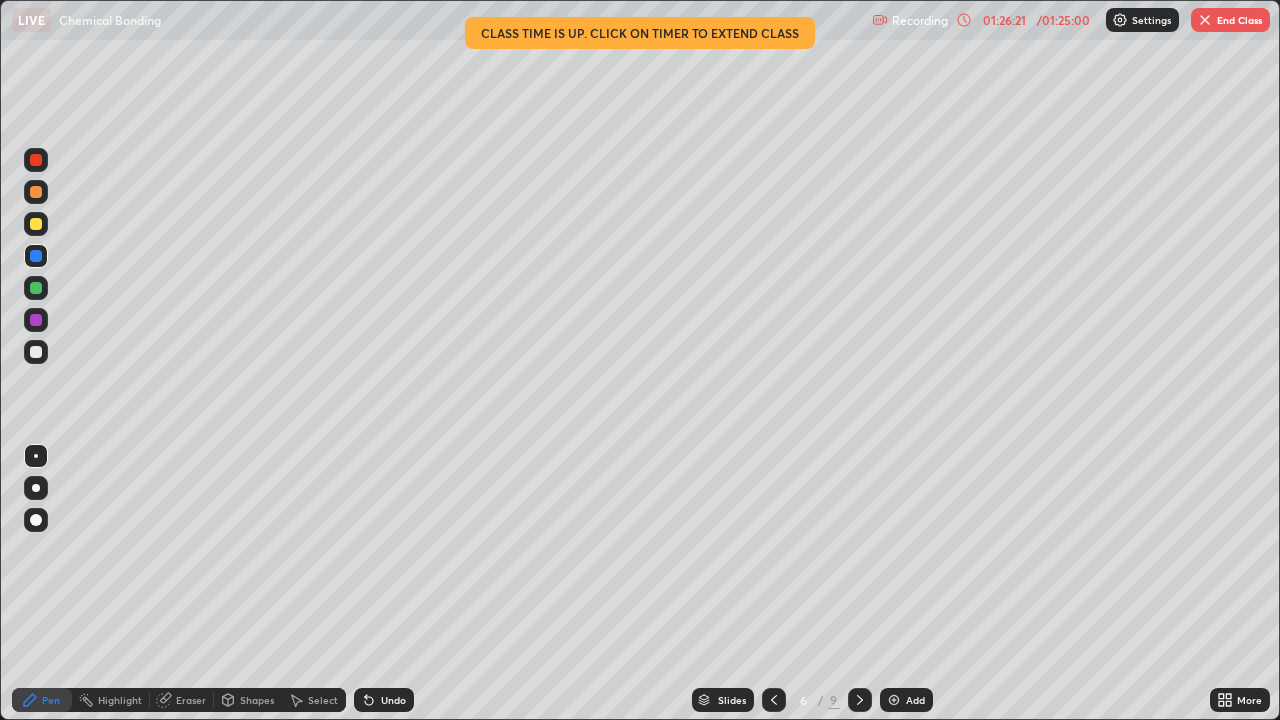 click at bounding box center [860, 700] 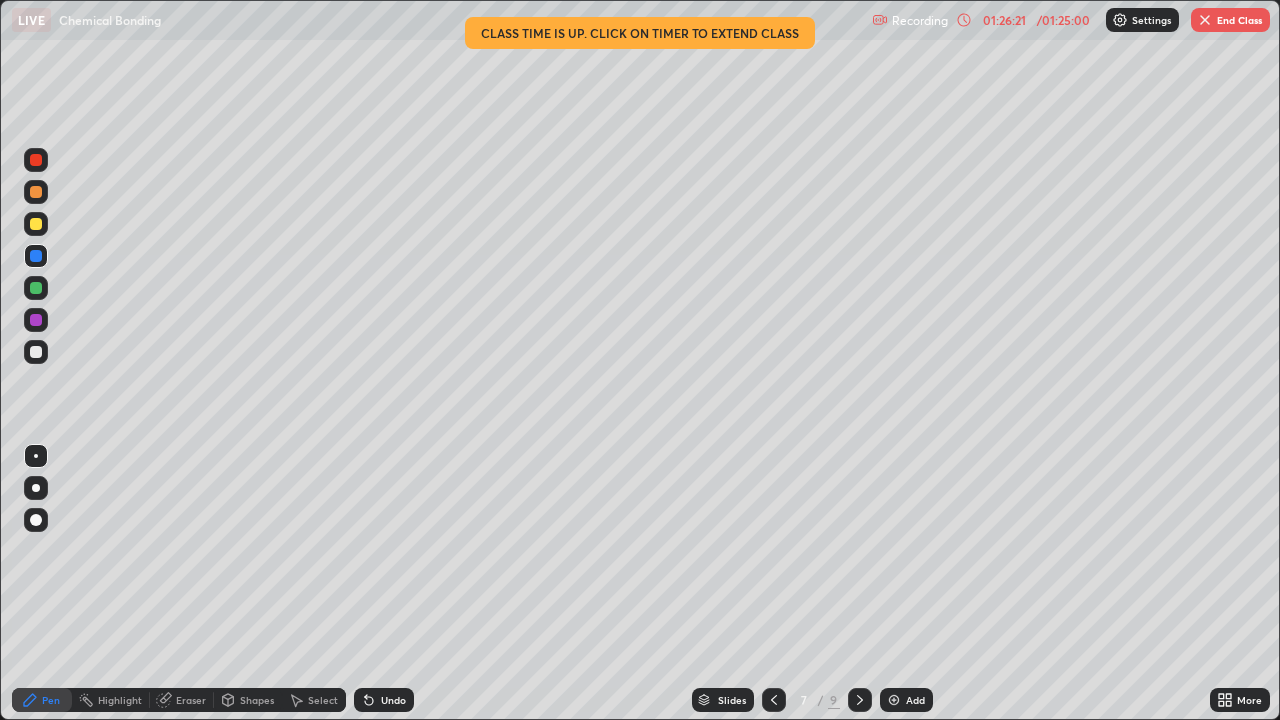 click at bounding box center (860, 700) 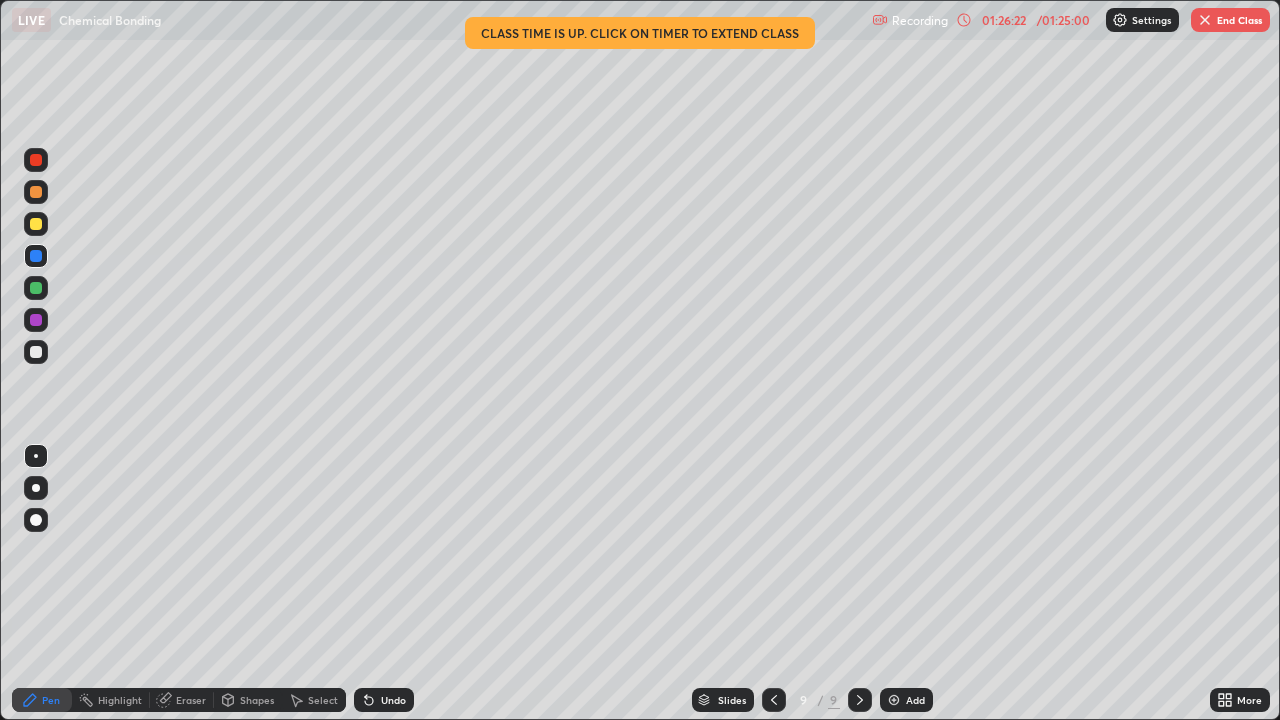 click 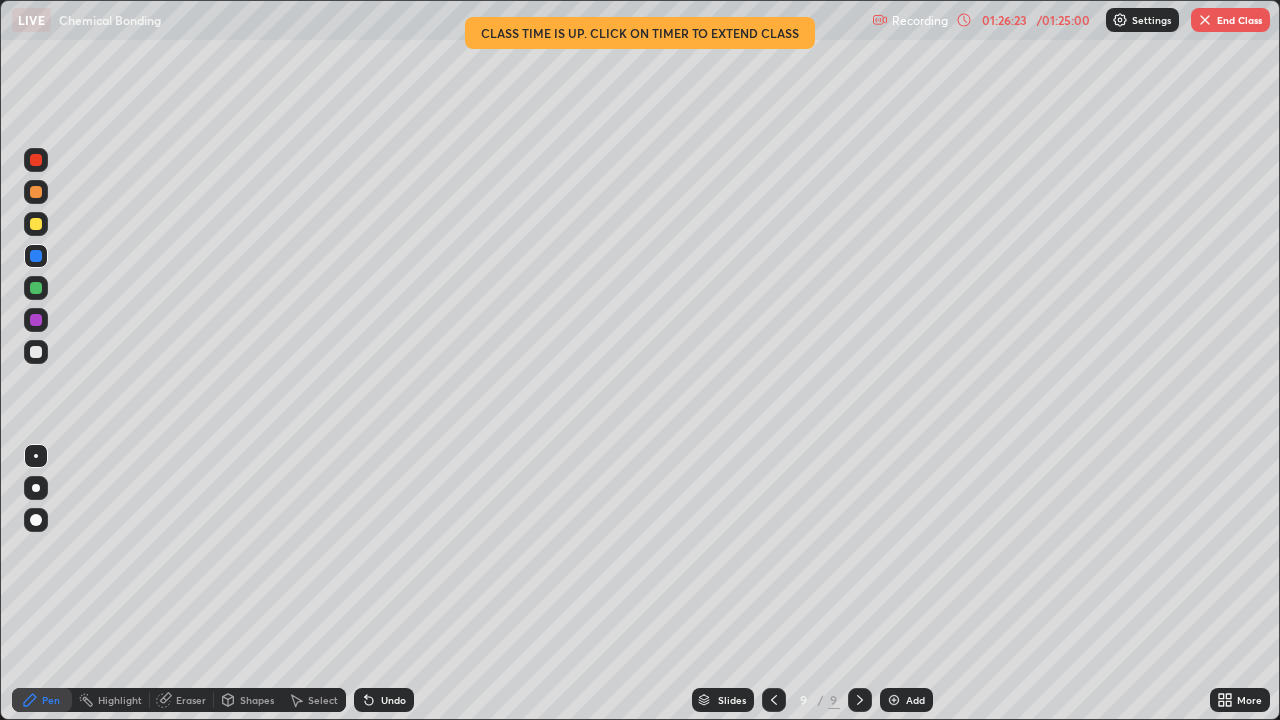 click 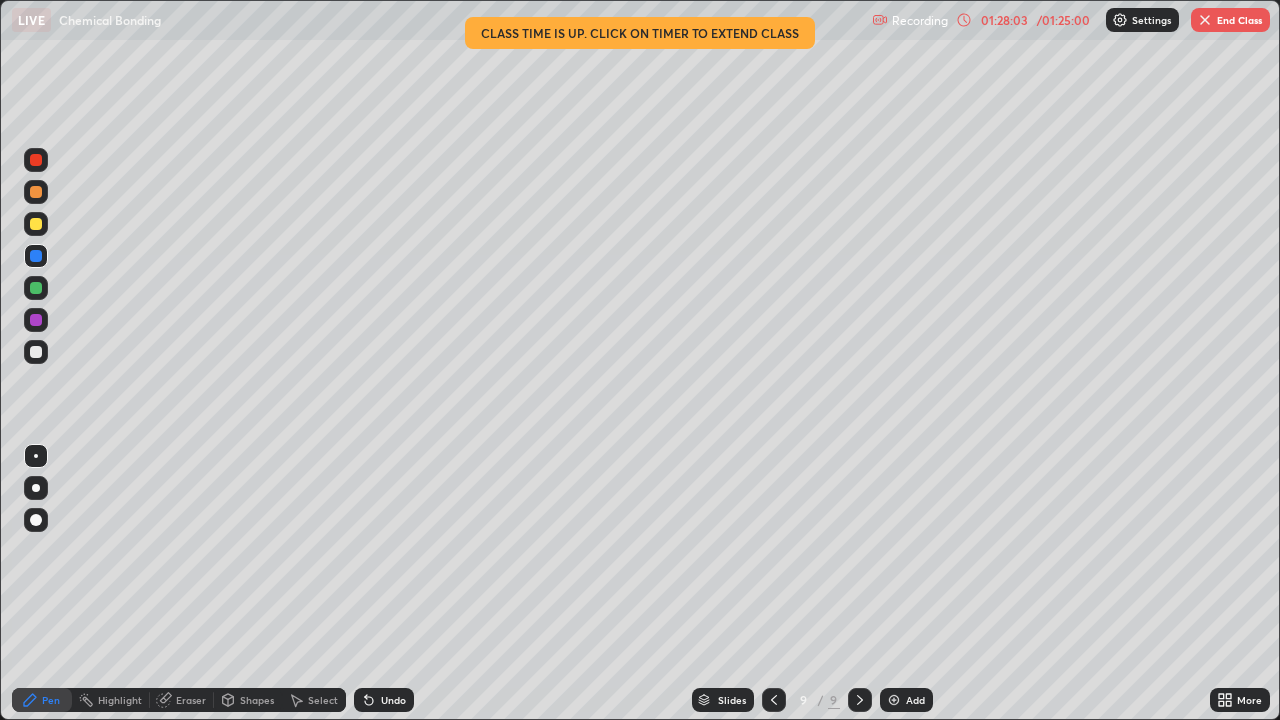 click at bounding box center (774, 700) 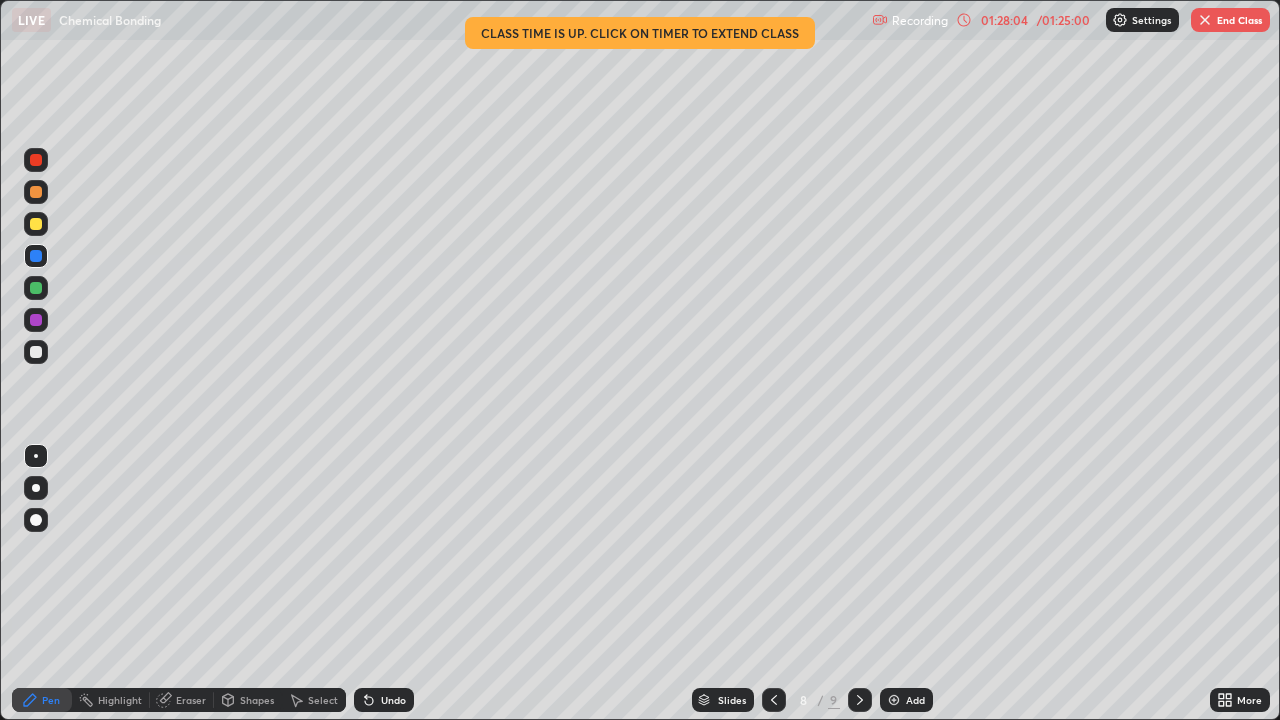 click 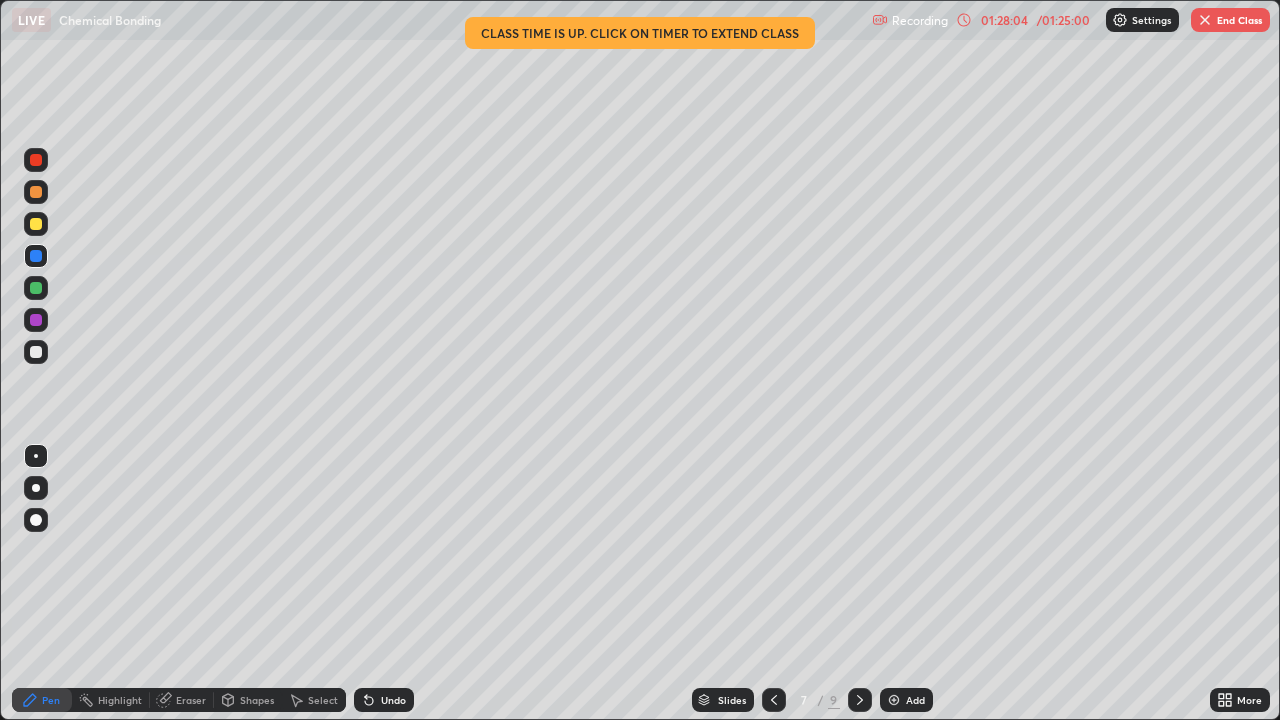click at bounding box center (774, 700) 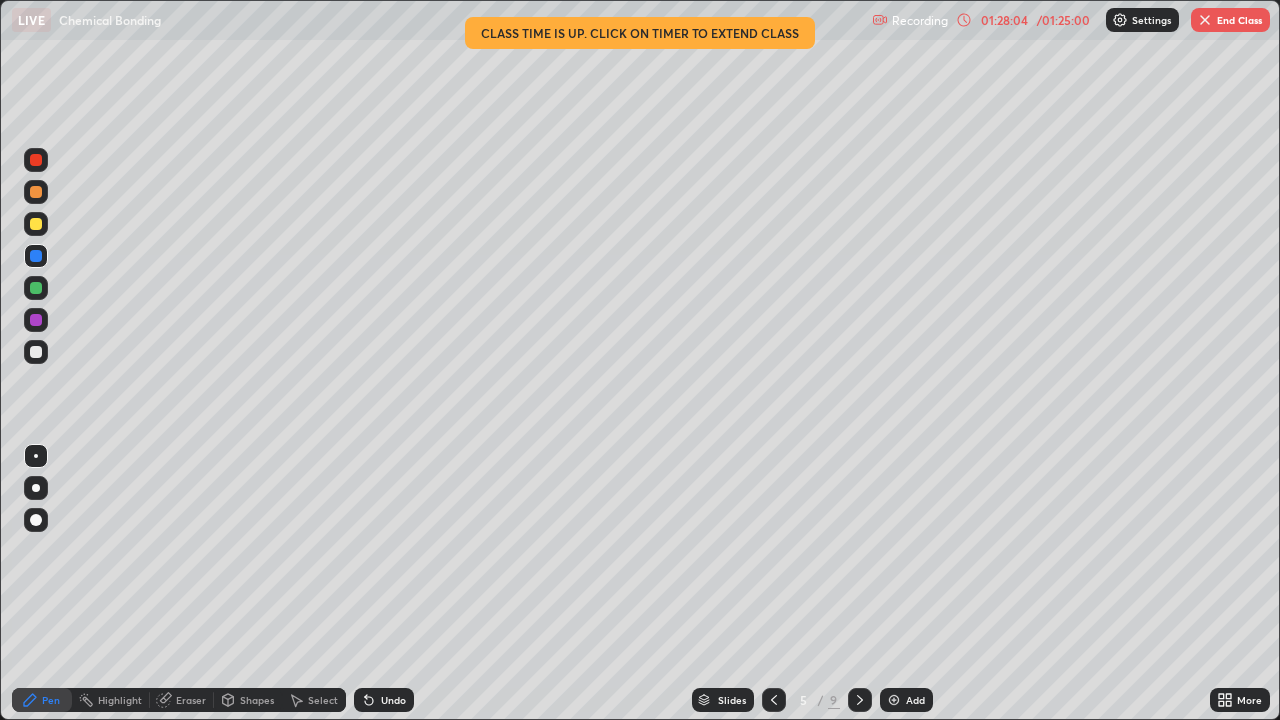 click 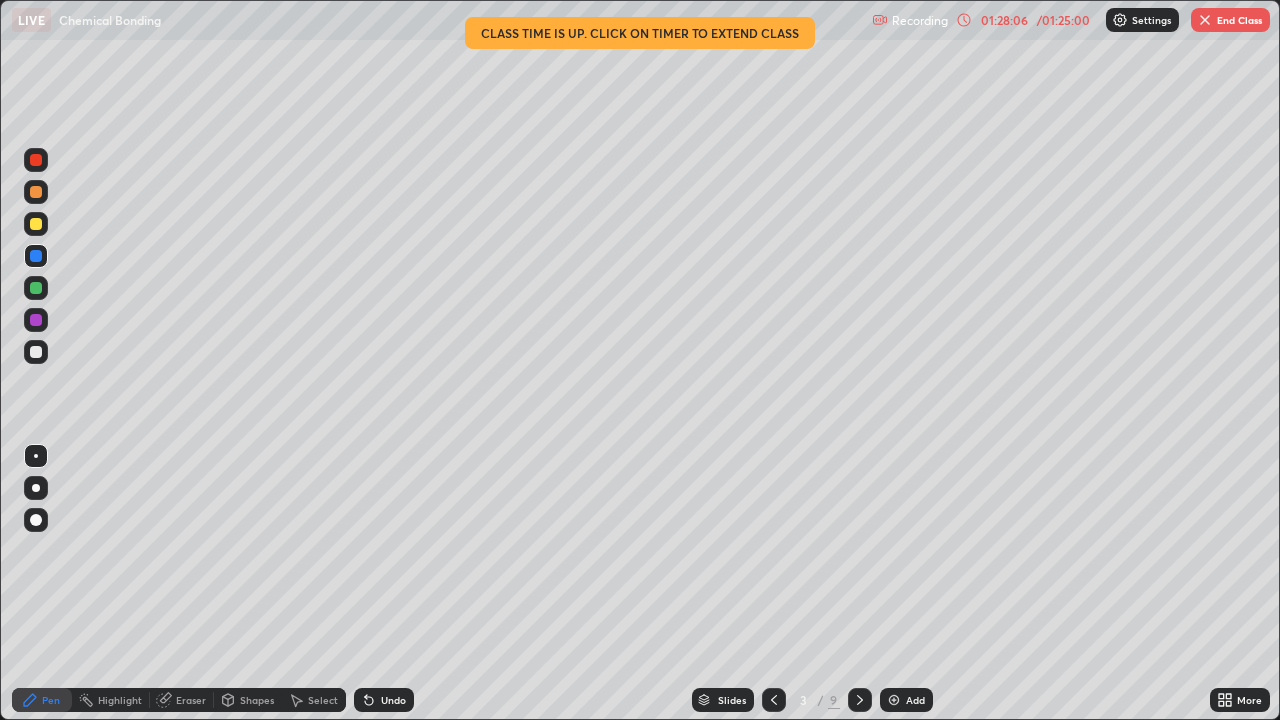 click 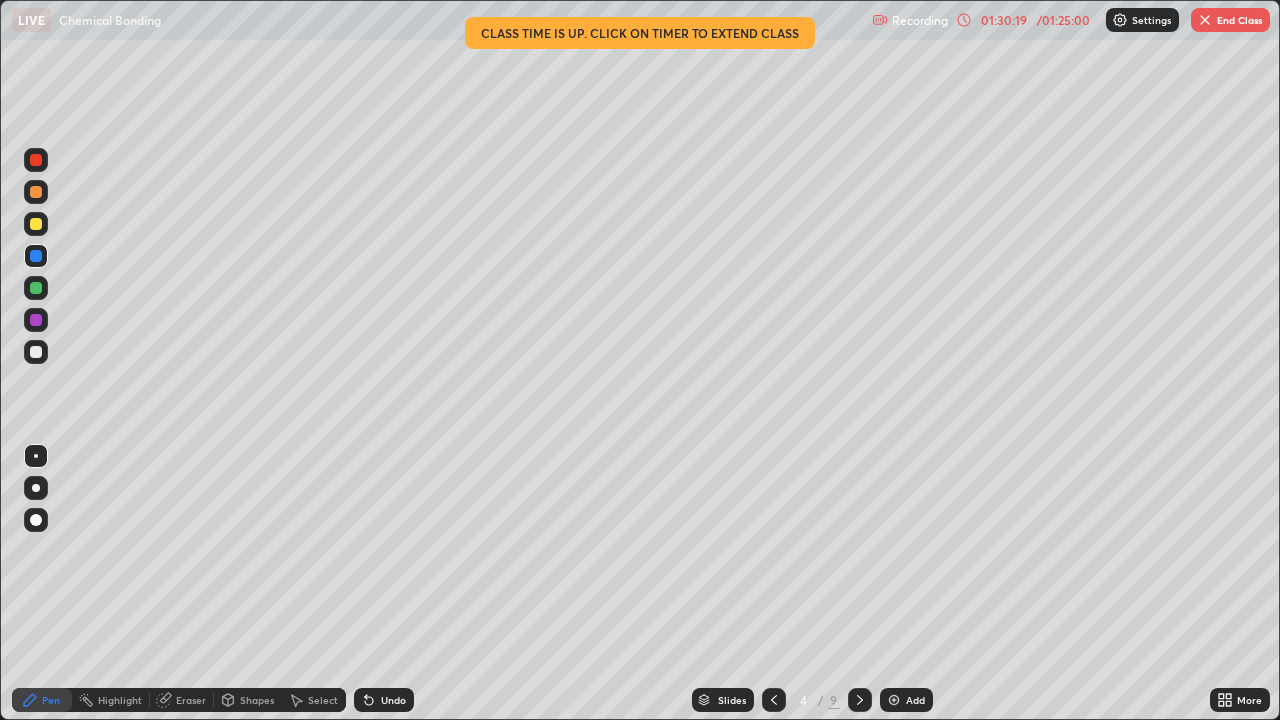 click at bounding box center [1205, 20] 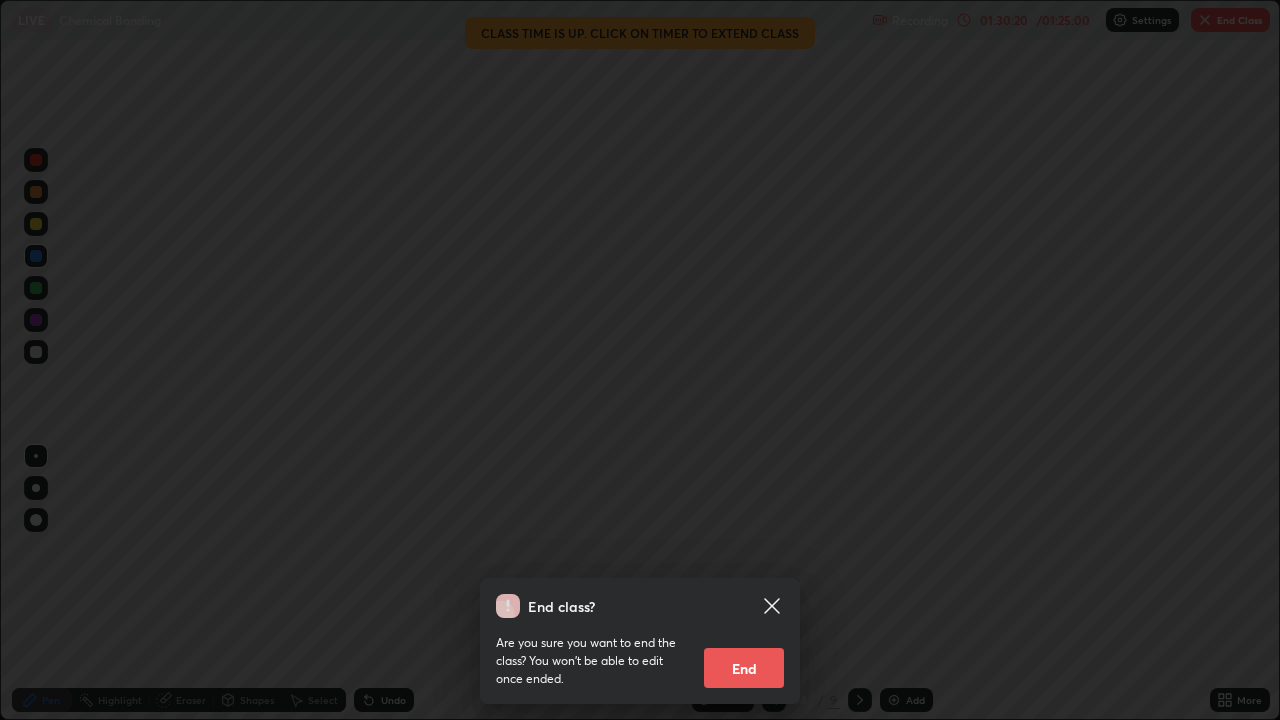 click on "End" at bounding box center [744, 668] 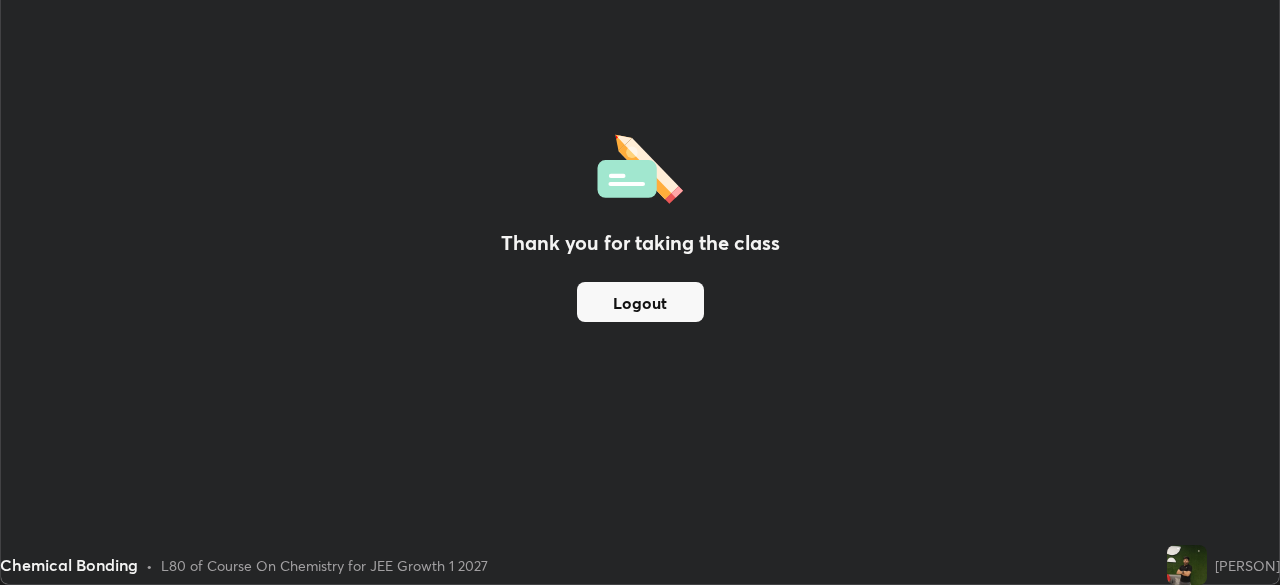 scroll, scrollTop: 585, scrollLeft: 1280, axis: both 